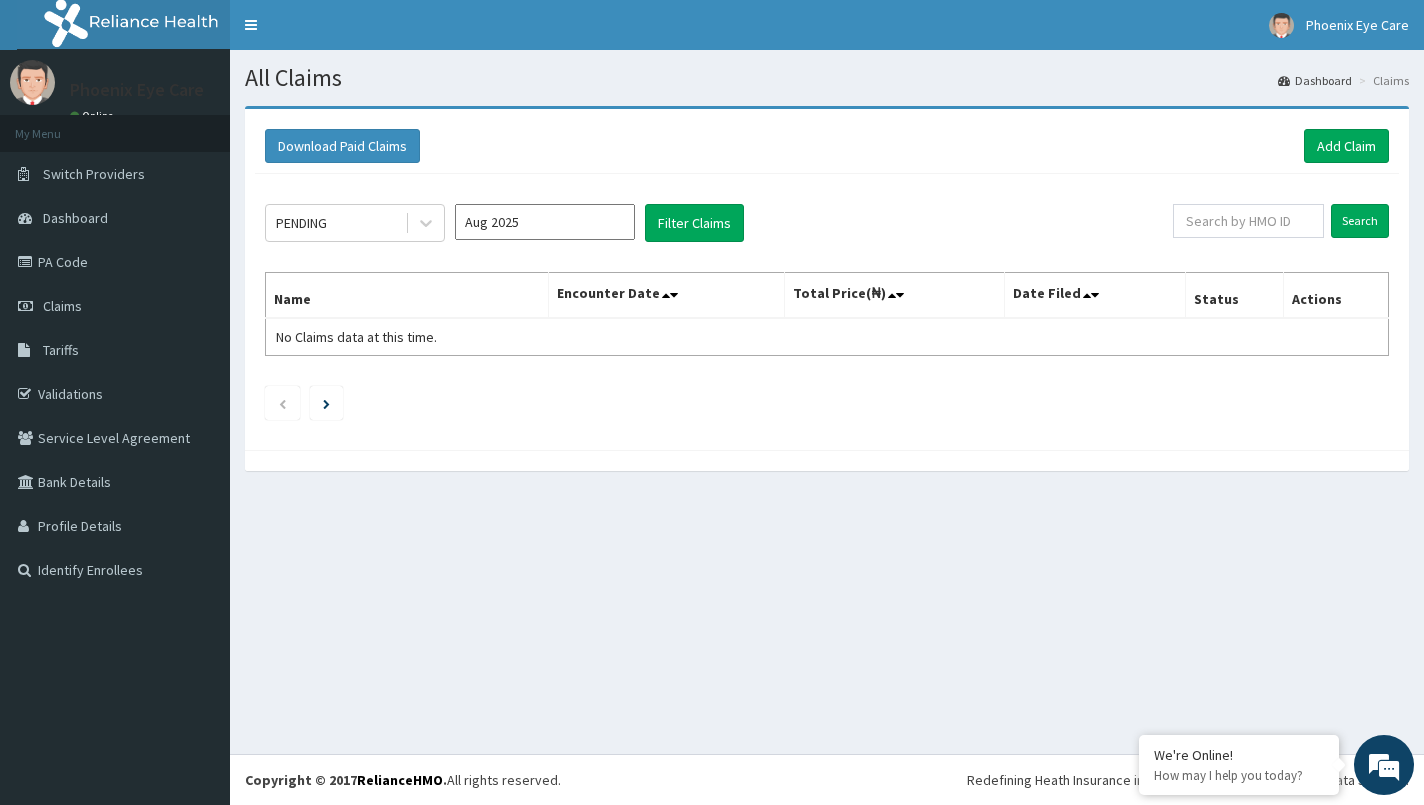 scroll, scrollTop: 0, scrollLeft: 0, axis: both 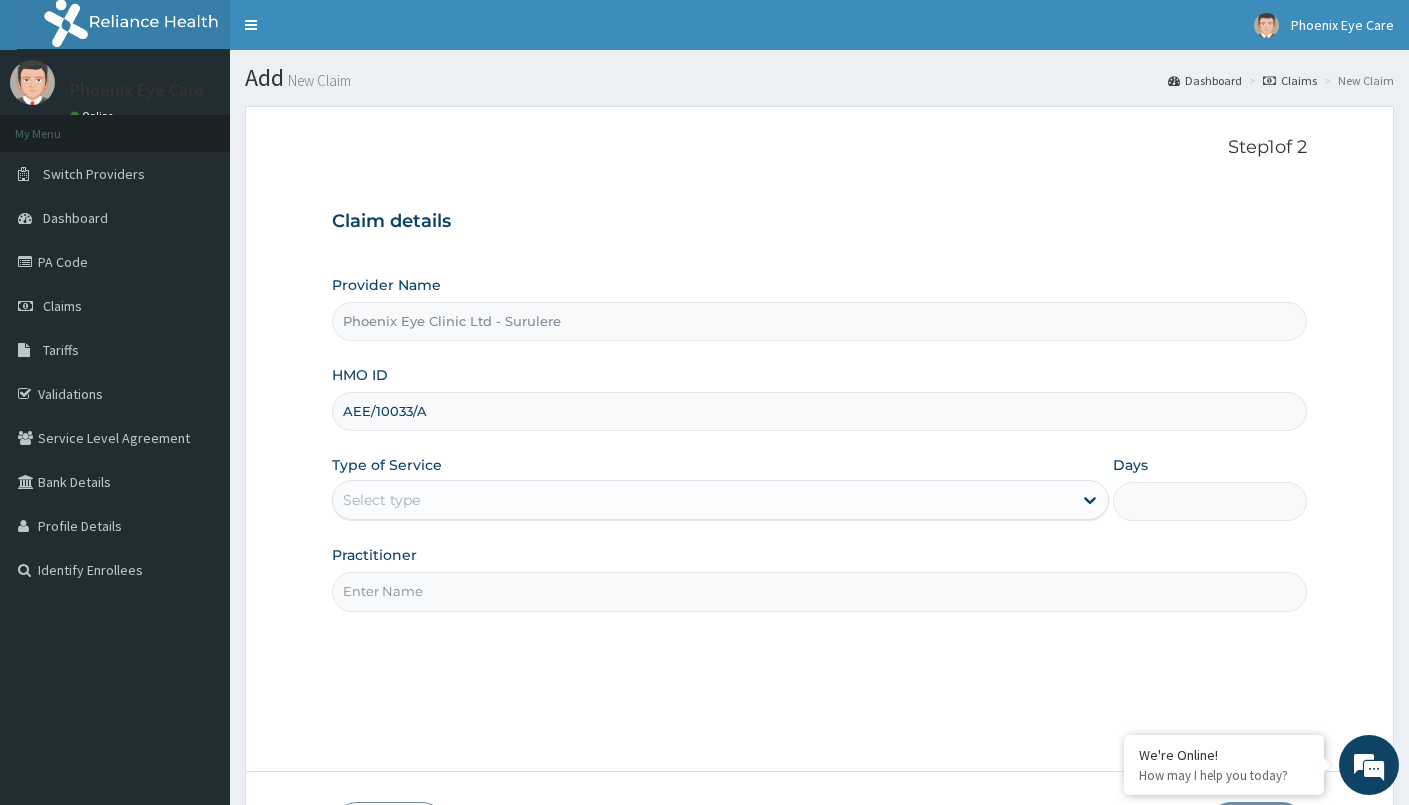 type on "AEE/10033/A" 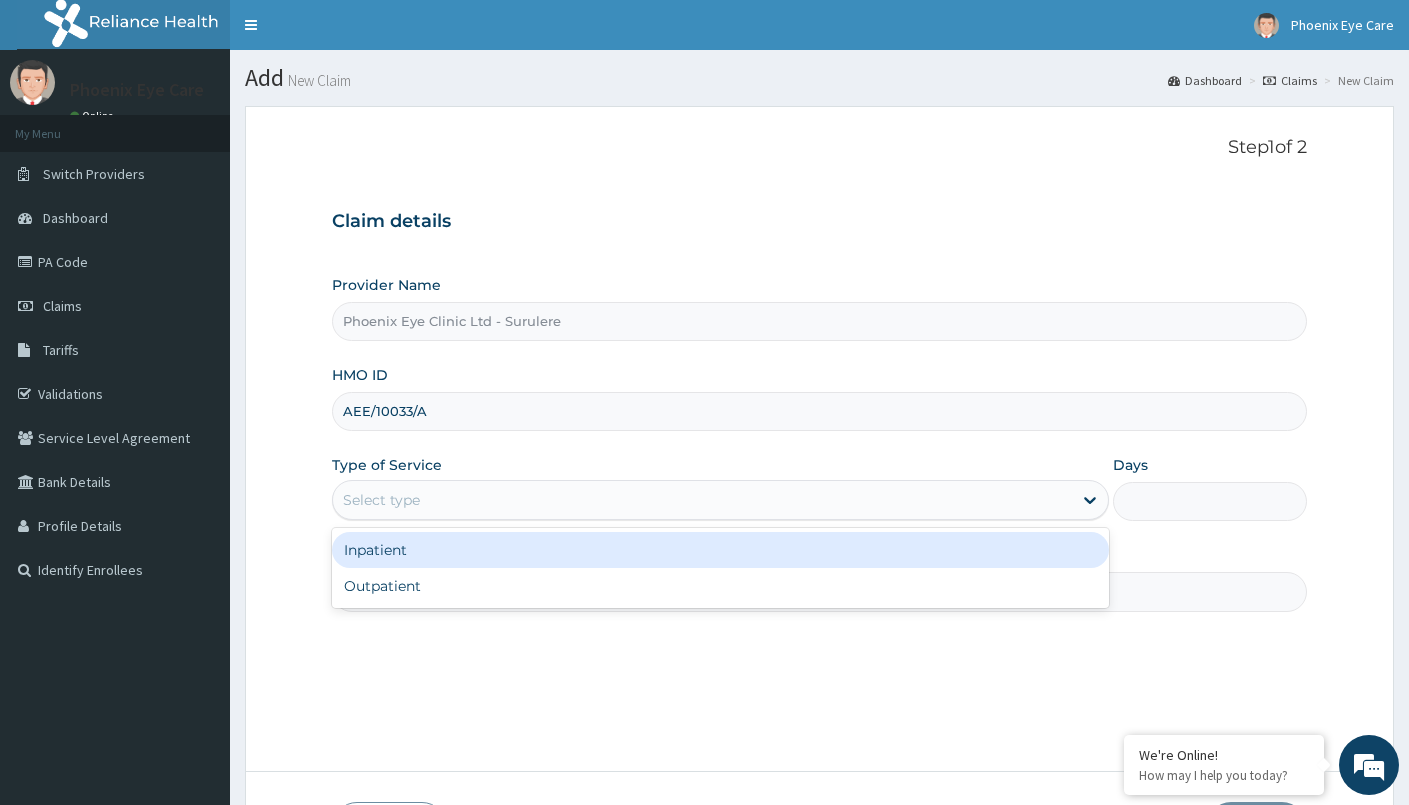 drag, startPoint x: 720, startPoint y: 504, endPoint x: 713, endPoint y: 565, distance: 61.400326 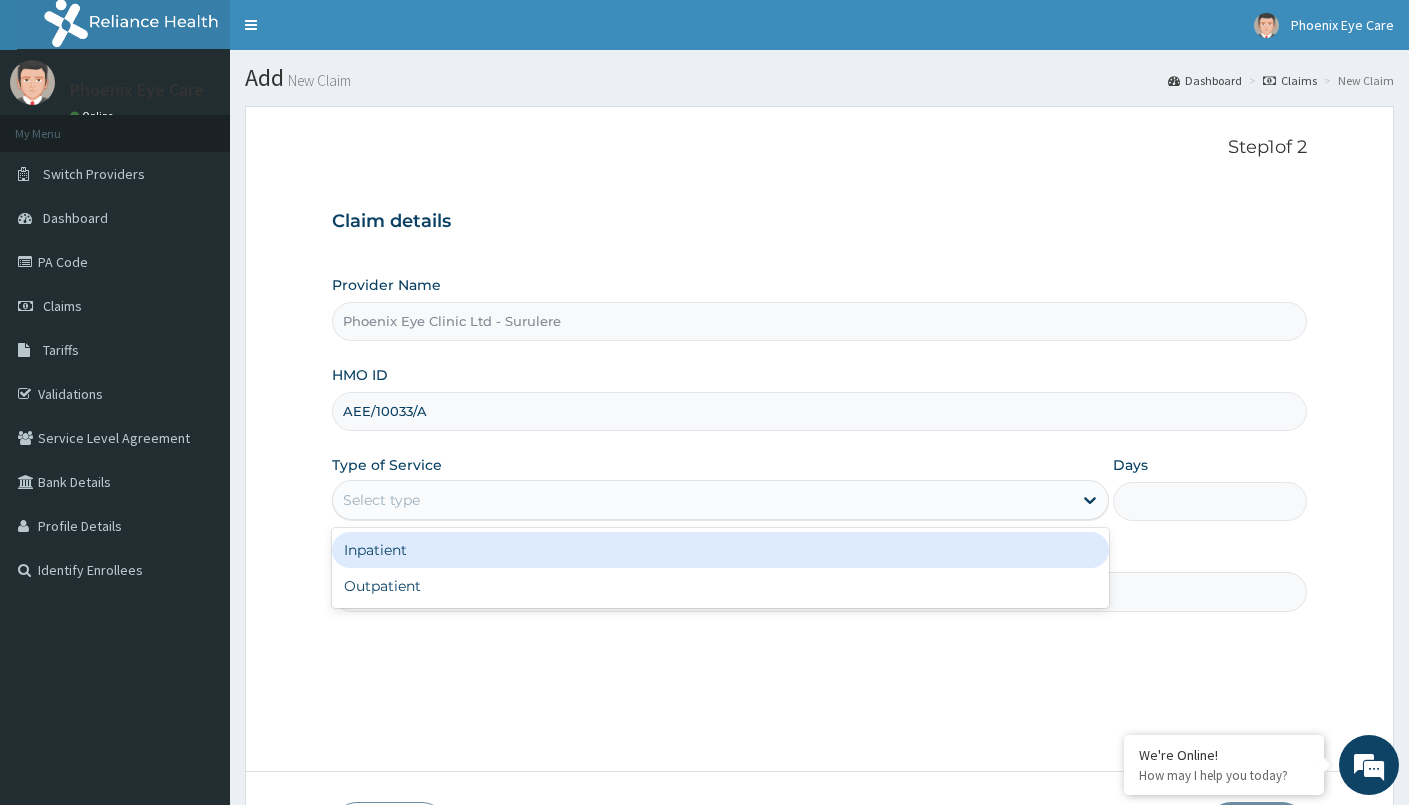 scroll, scrollTop: 0, scrollLeft: 0, axis: both 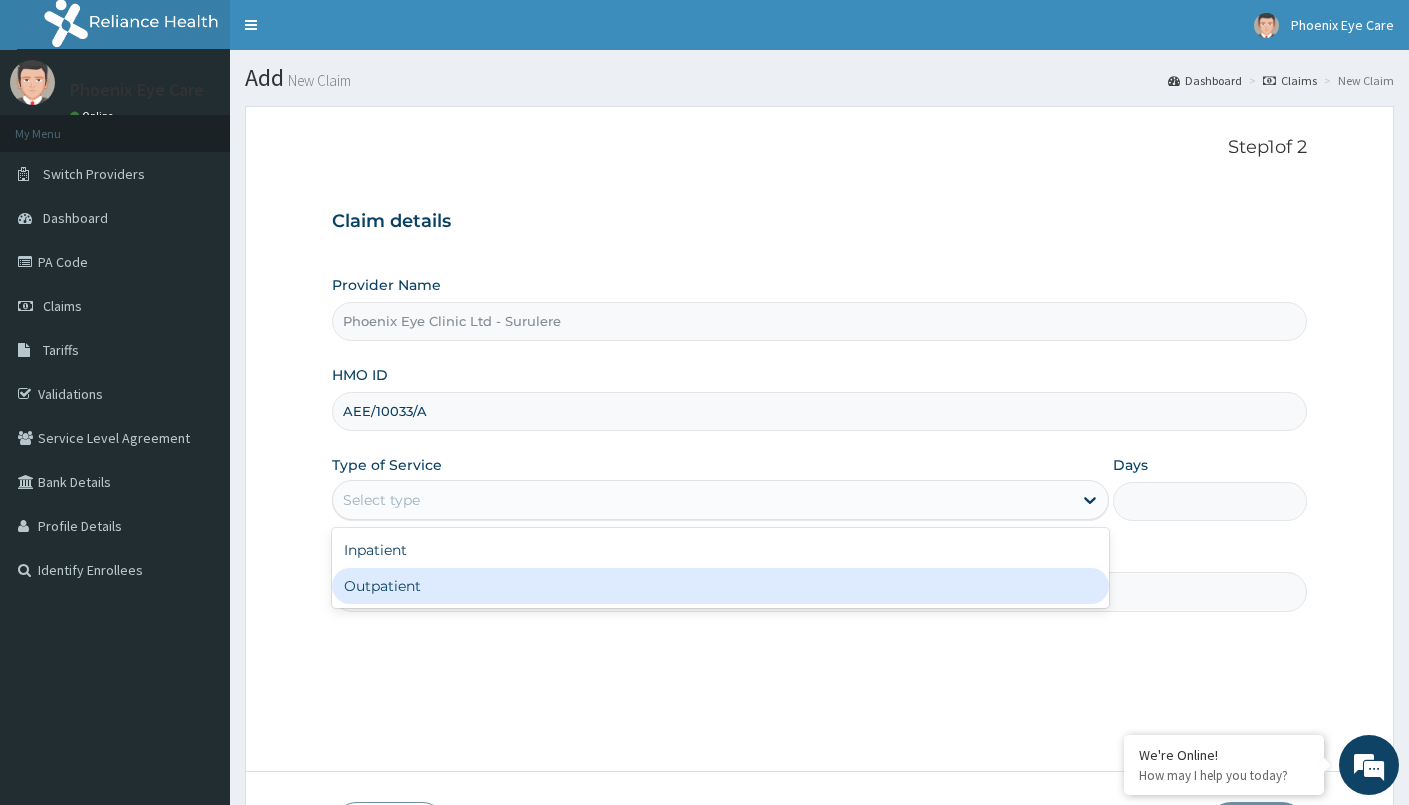 click on "Outpatient" at bounding box center [720, 586] 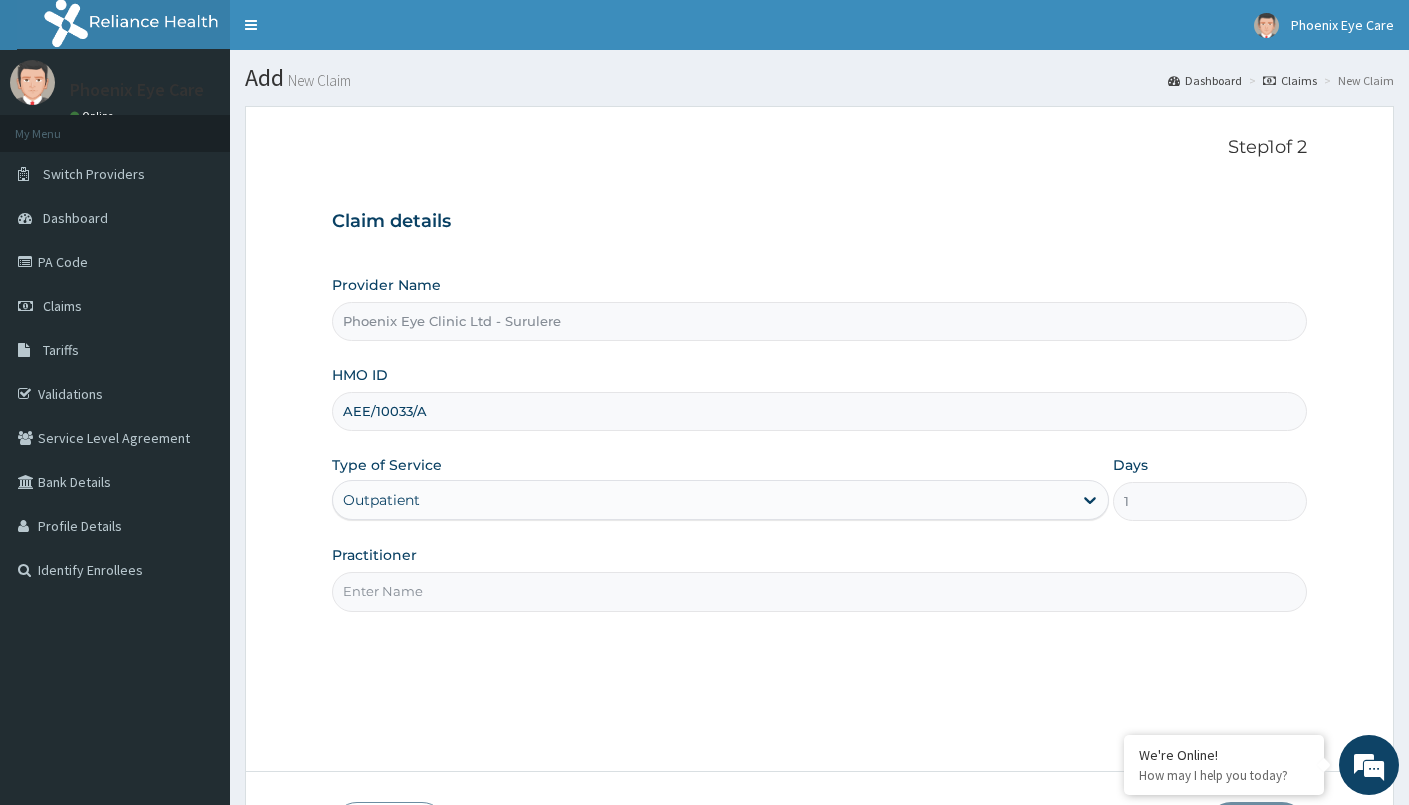 click on "Practitioner" at bounding box center [819, 591] 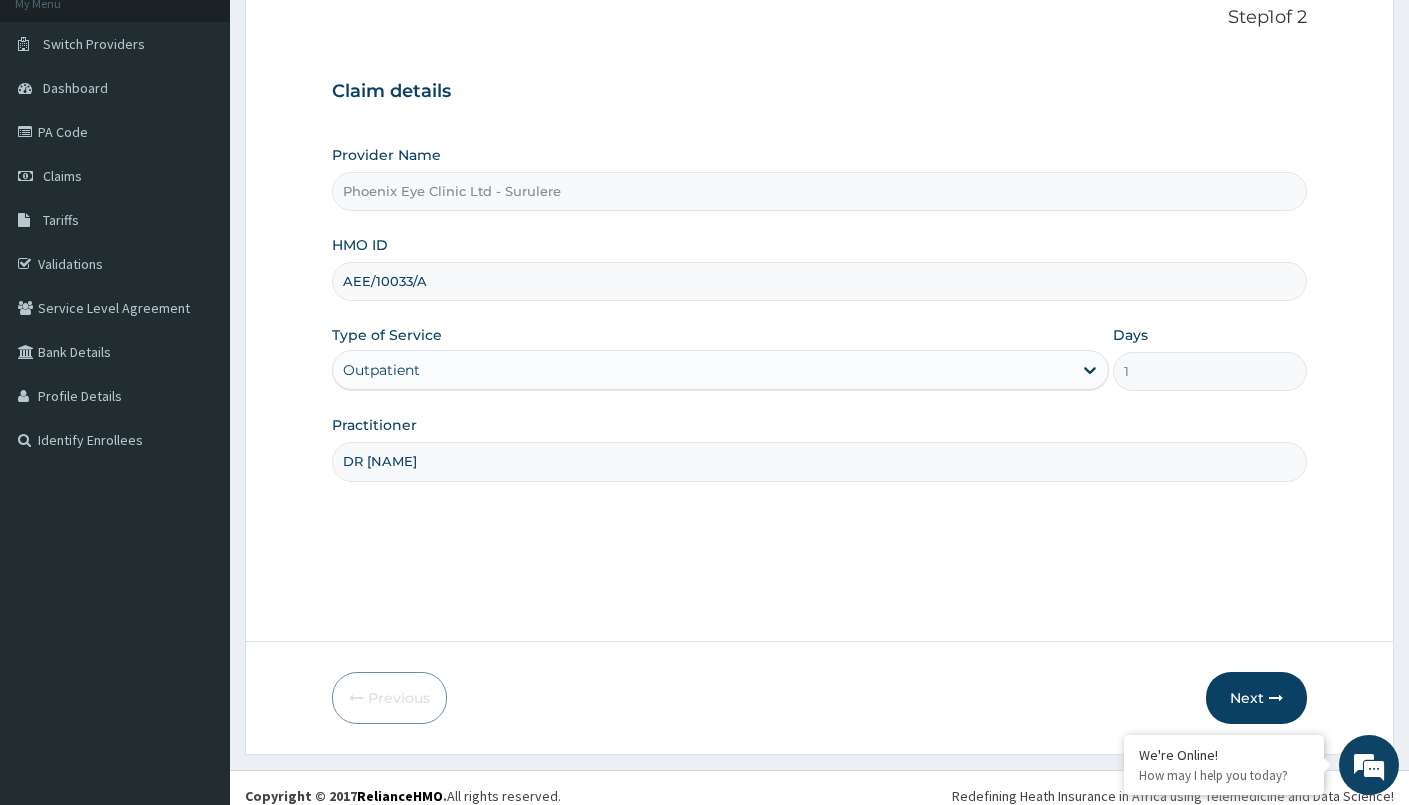 scroll, scrollTop: 146, scrollLeft: 0, axis: vertical 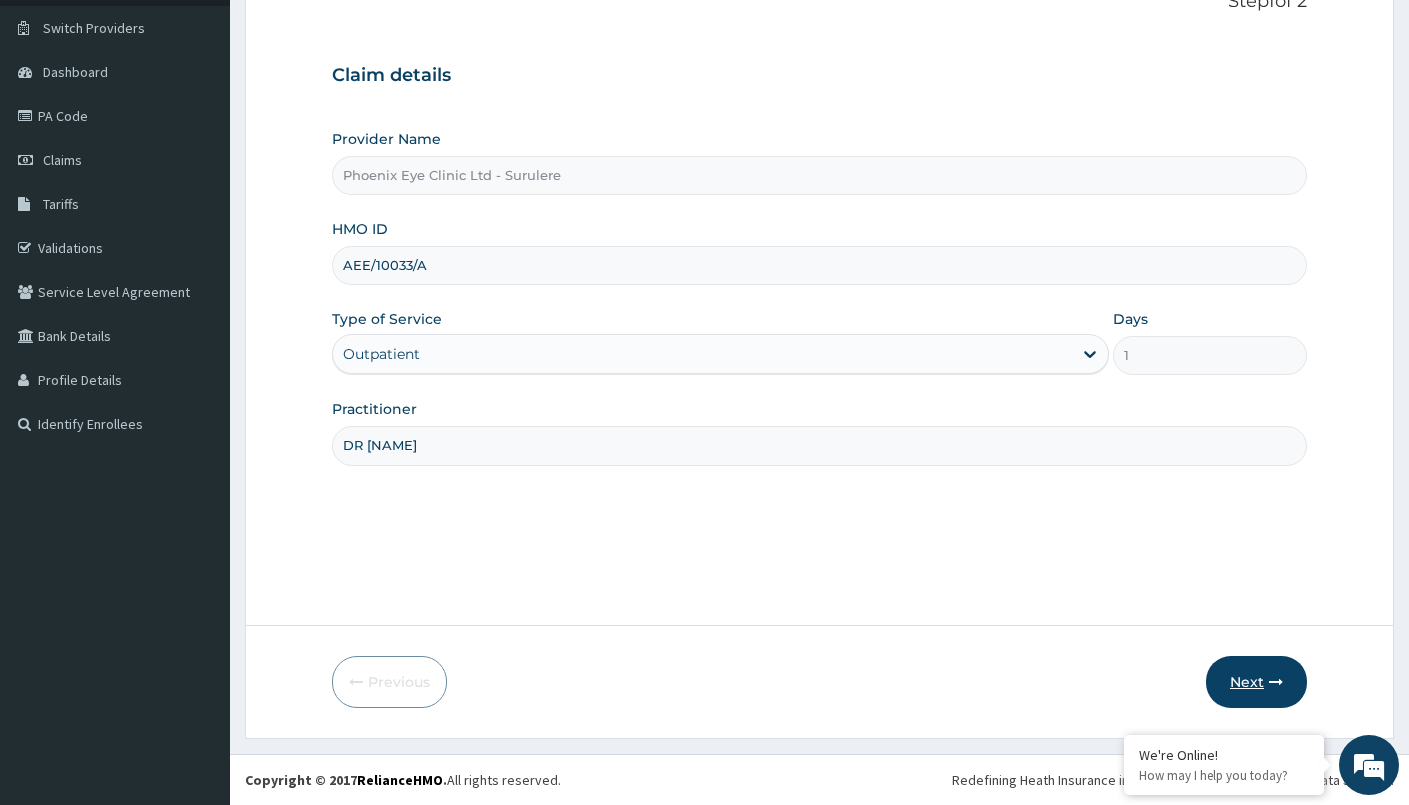 type on "DR VIVIAN" 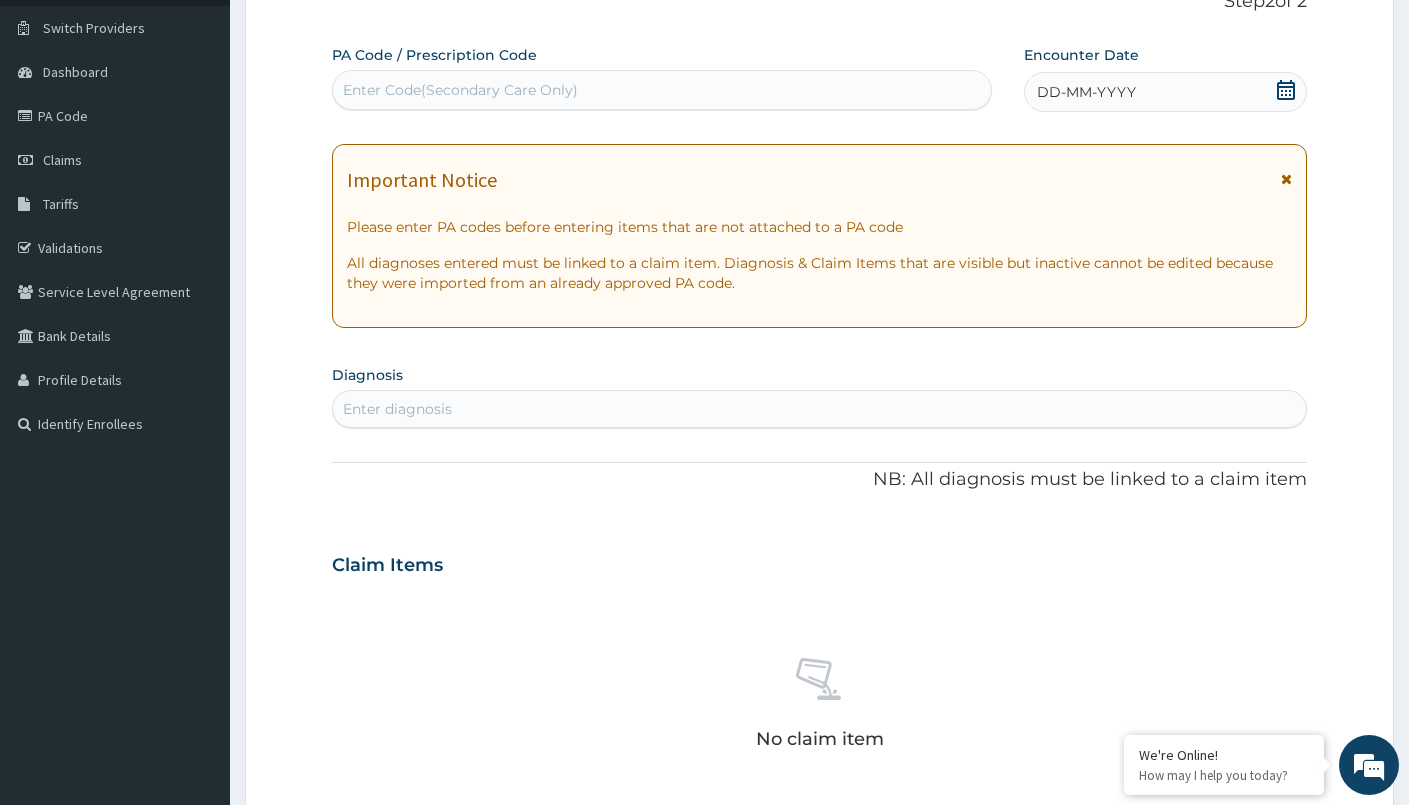 click on "Enter Code(Secondary Care Only)" at bounding box center (662, 90) 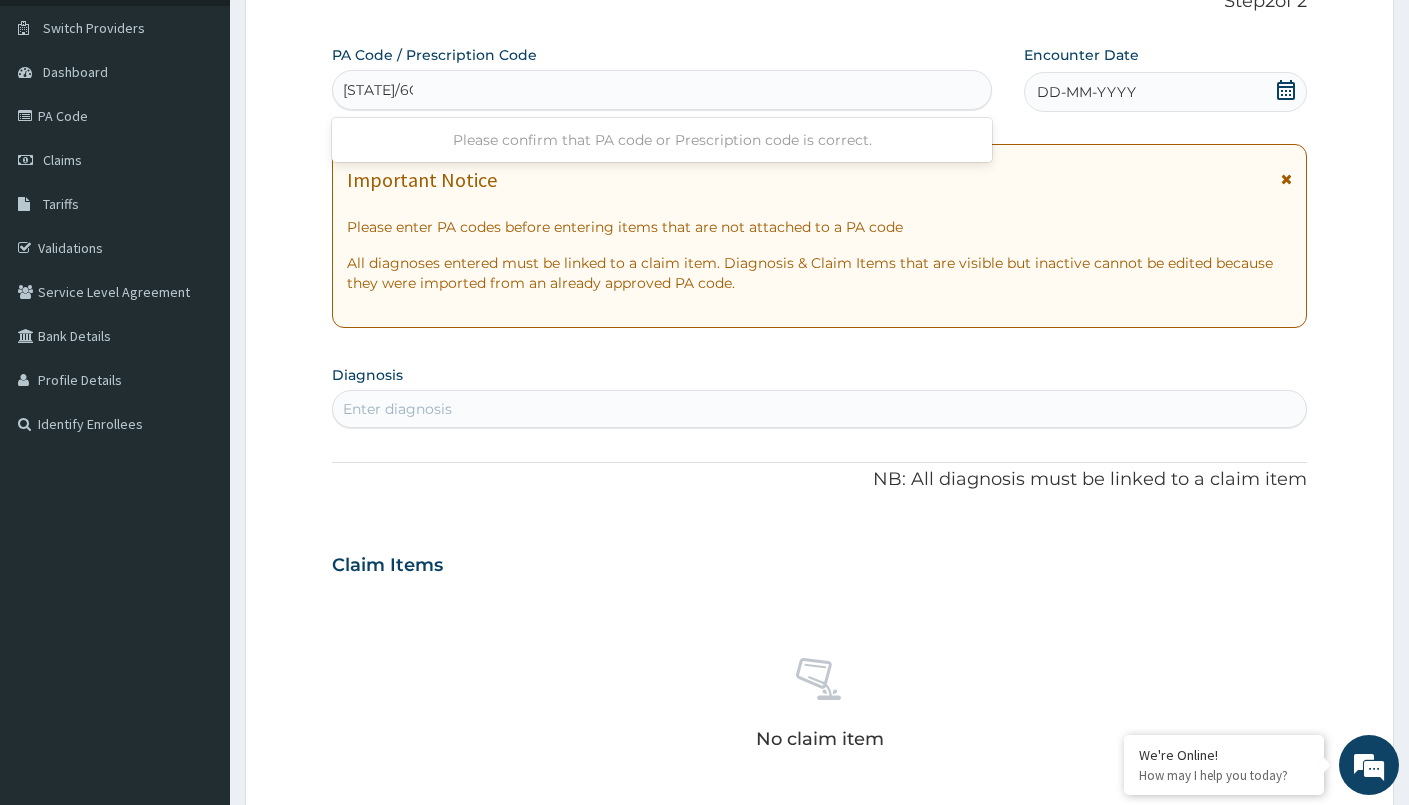 type on "PA/6C7E36" 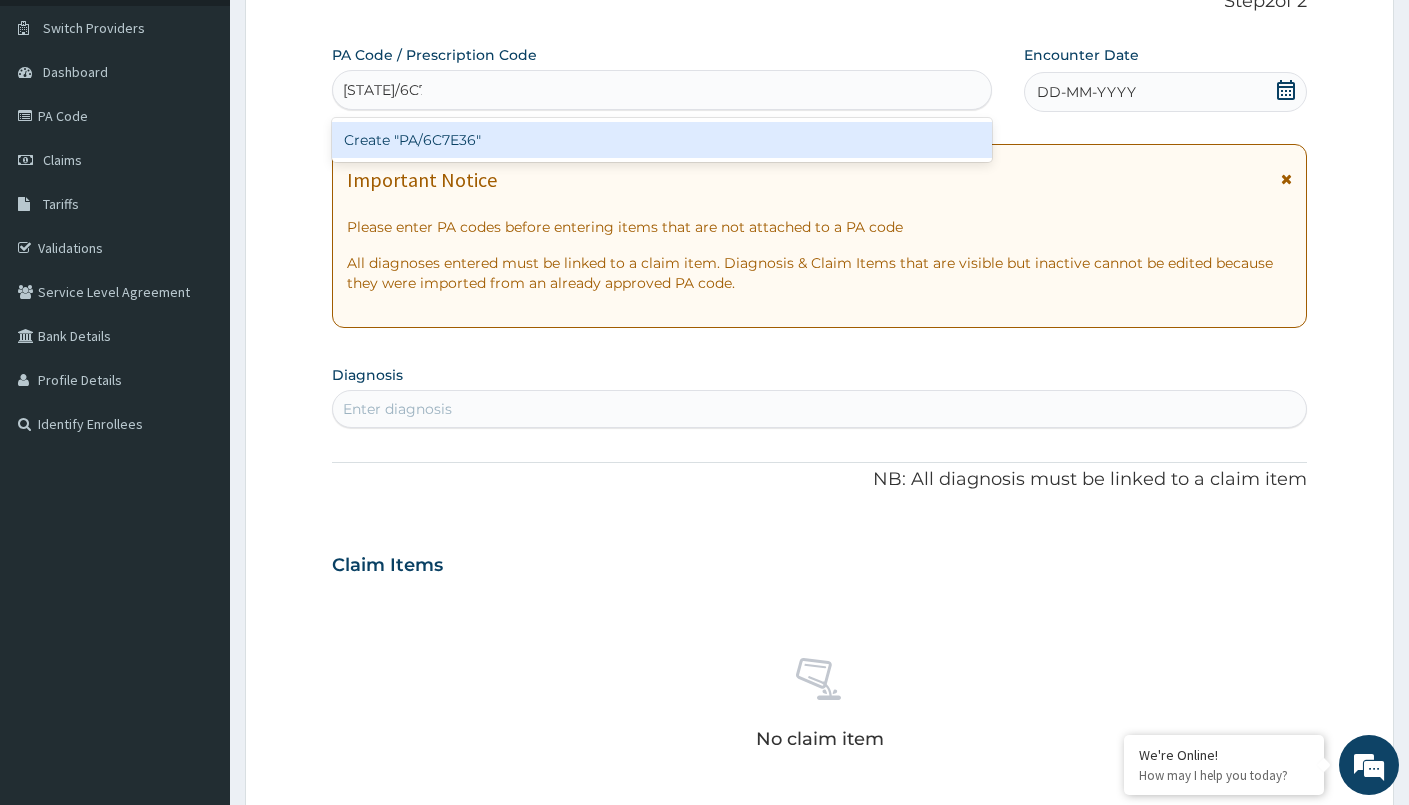 click on "Create "PA/6C7E36"" at bounding box center (662, 140) 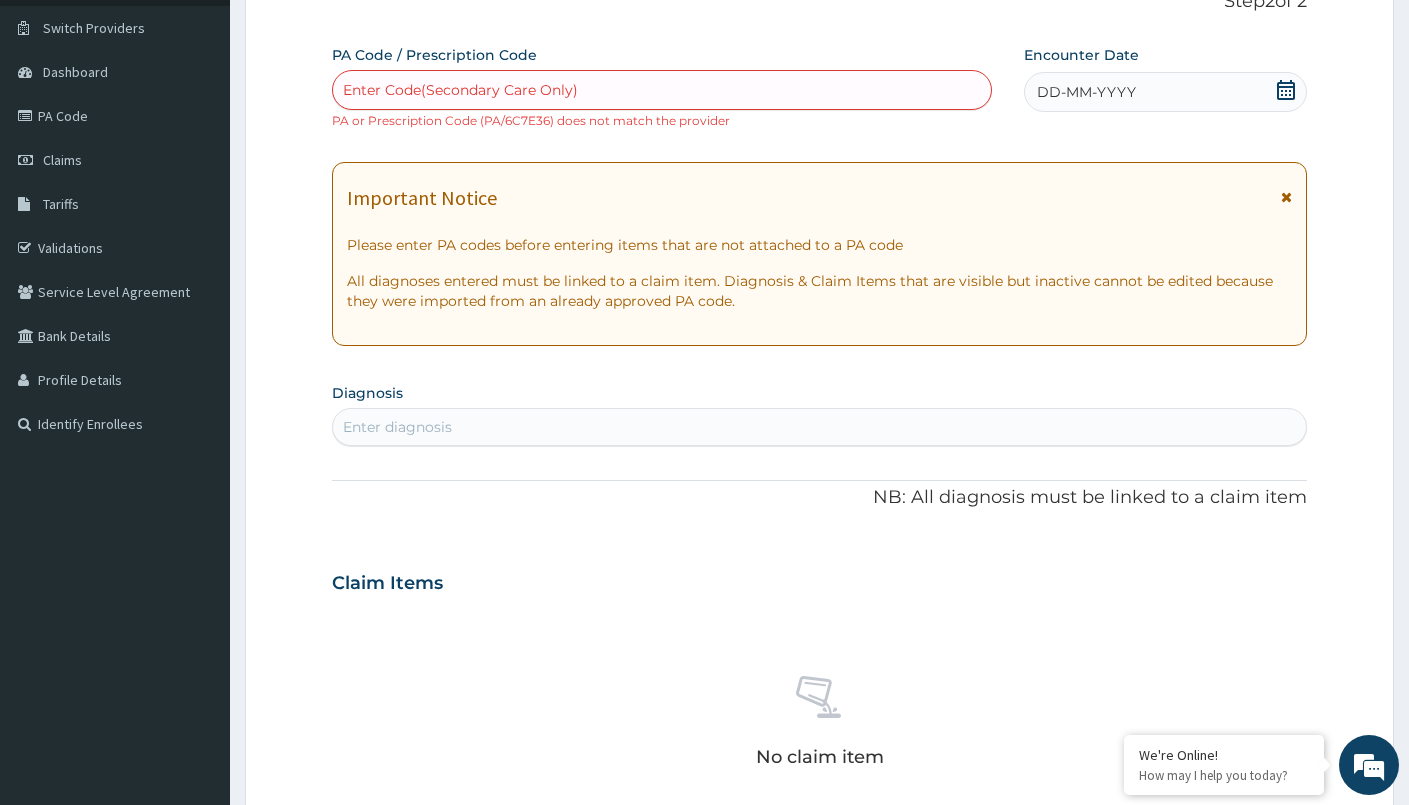 click on "Enter Code(Secondary Care Only)" at bounding box center [662, 90] 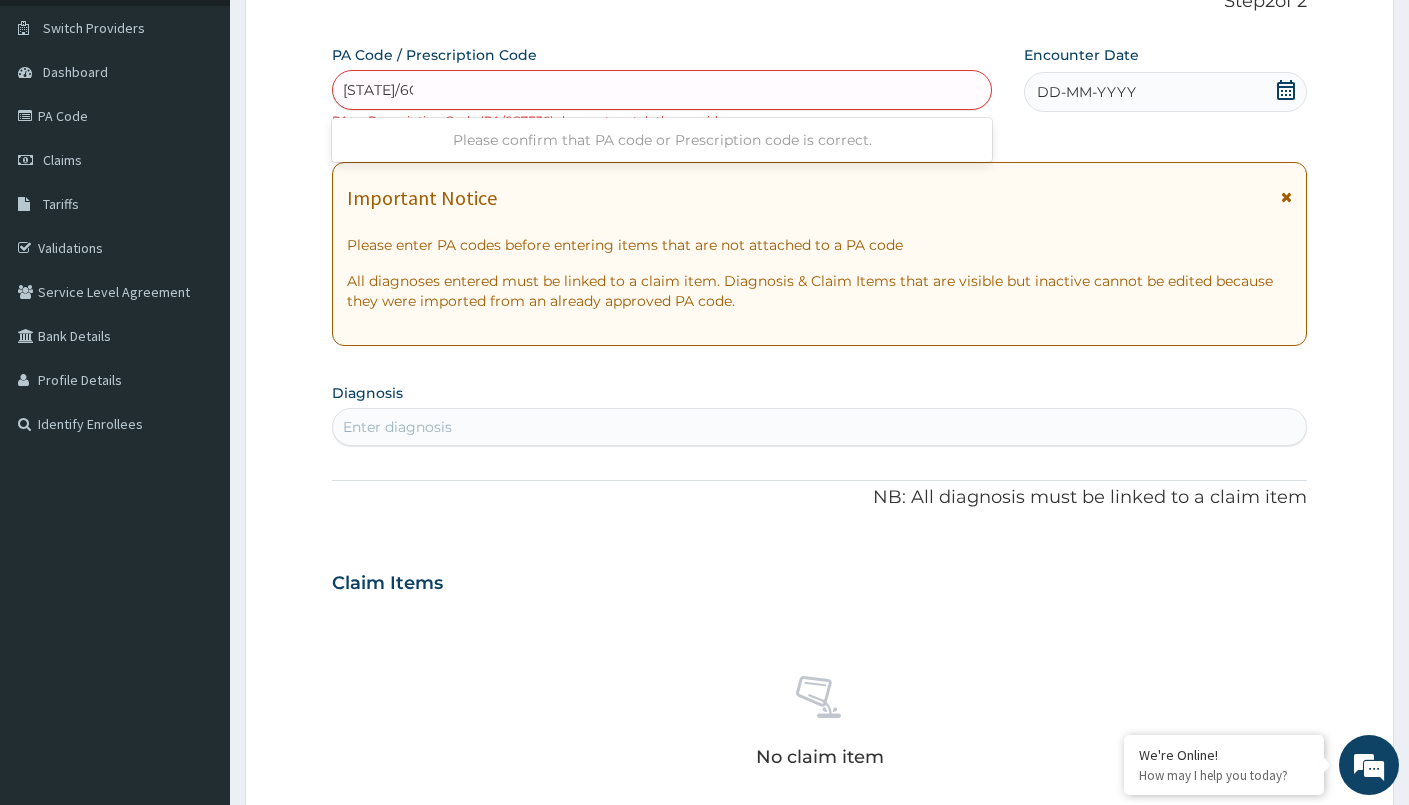 type on "PA/6C7E36" 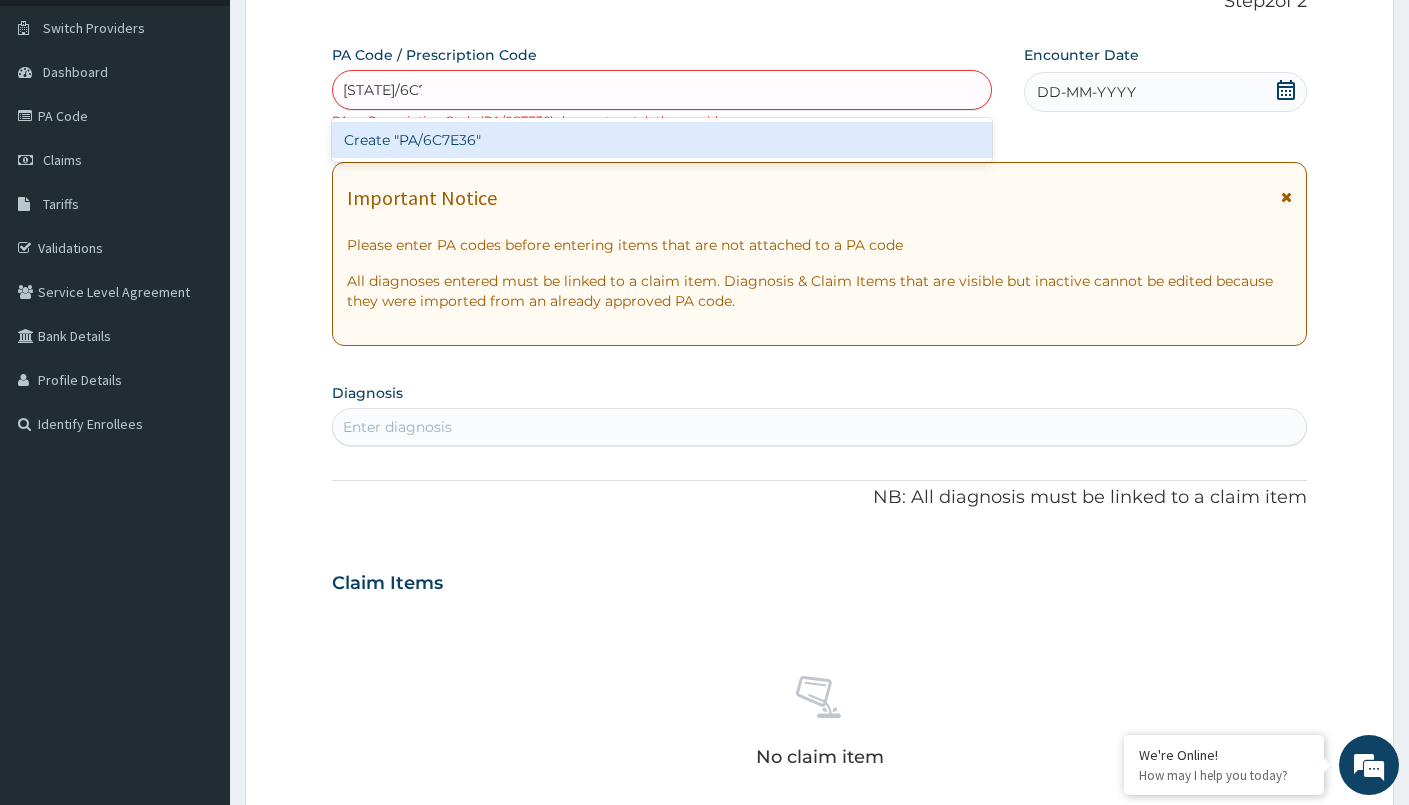 click on "Create "PA/6C7E36"" at bounding box center [662, 140] 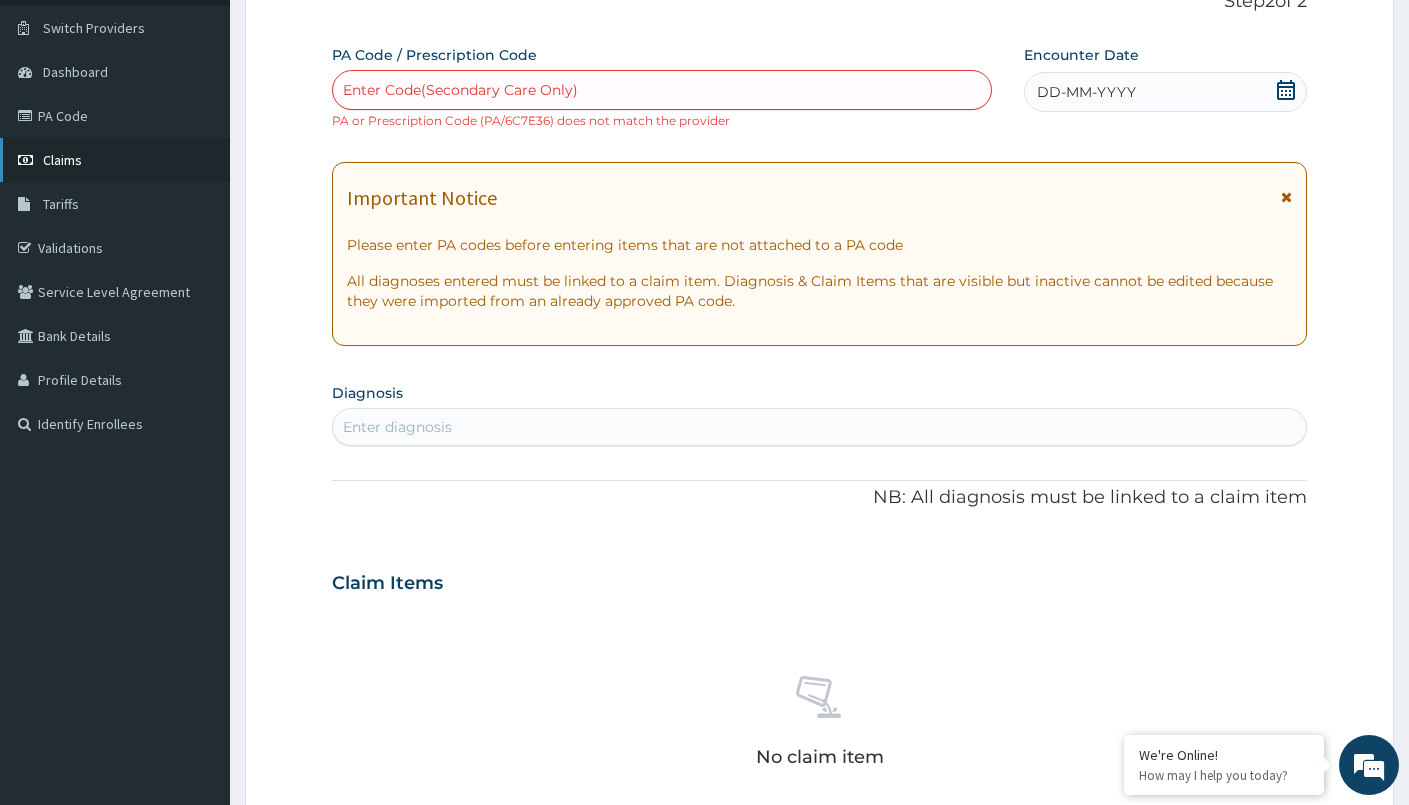click on "Claims" at bounding box center (115, 160) 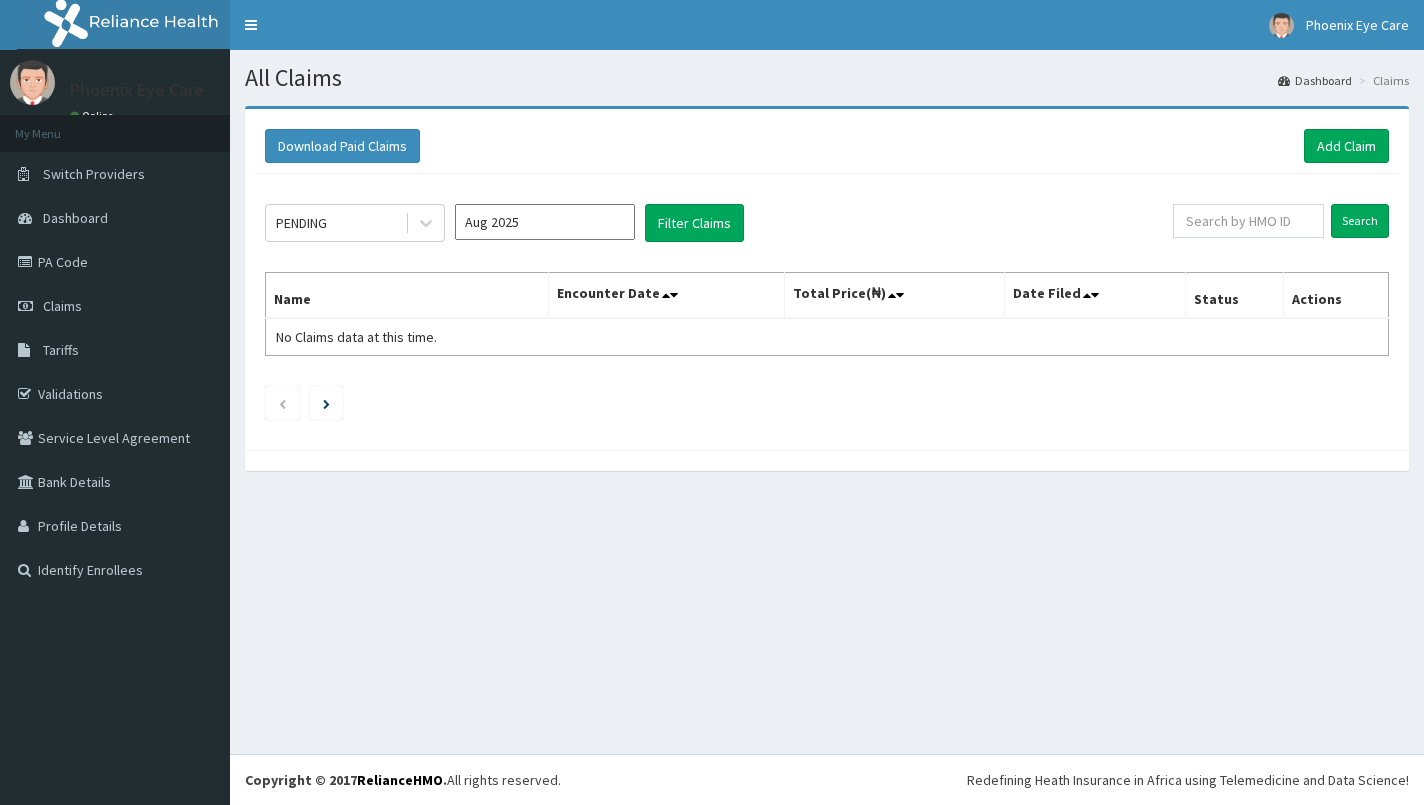 scroll, scrollTop: 0, scrollLeft: 0, axis: both 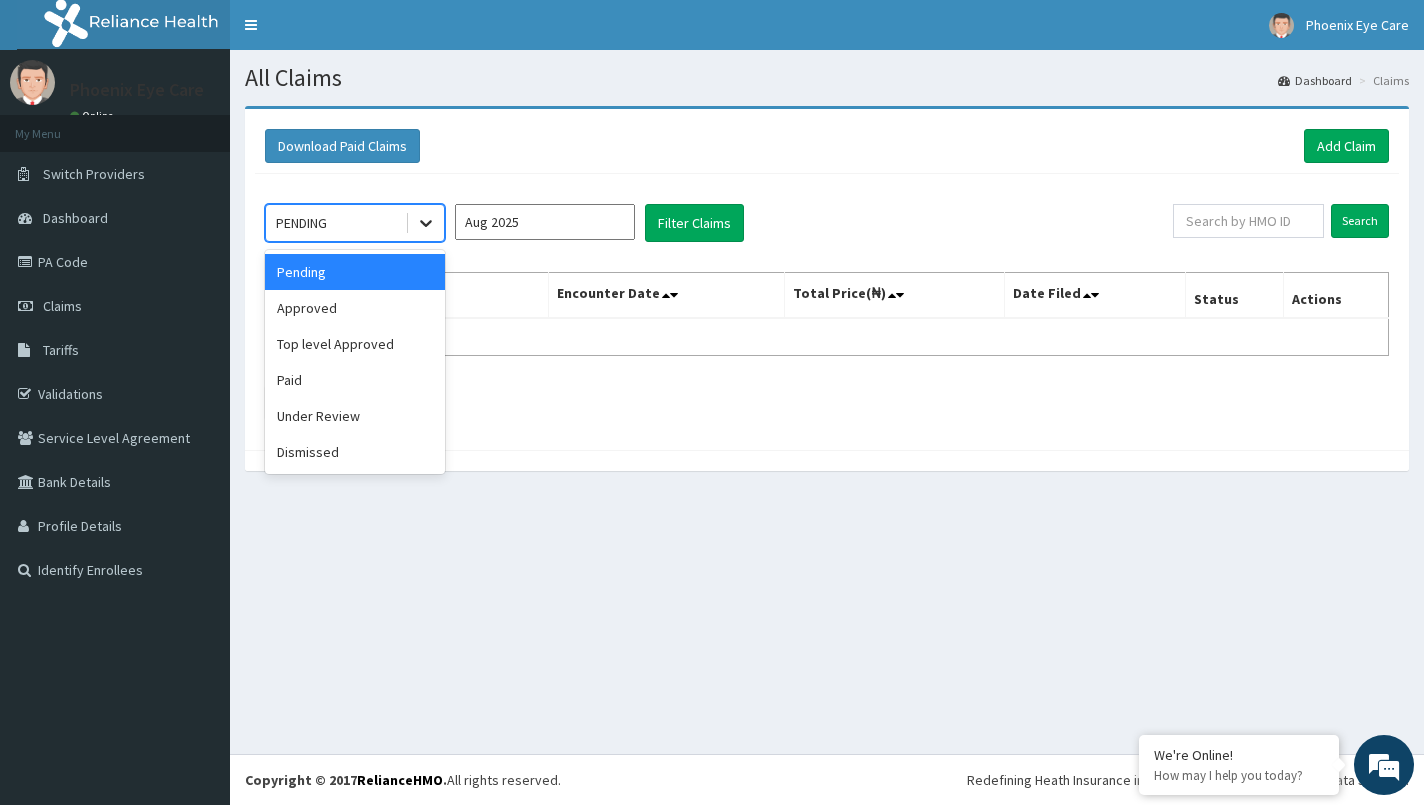 click 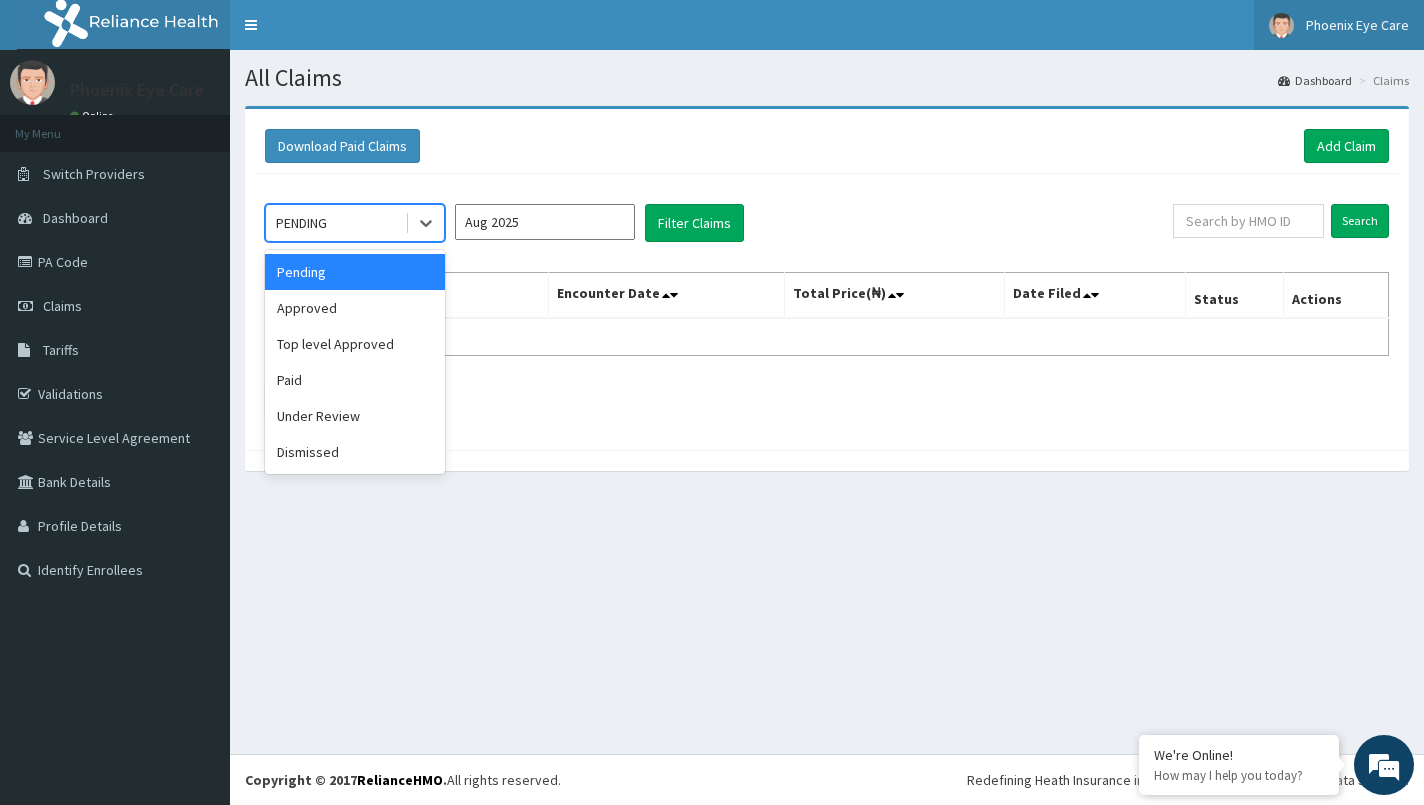 click on "Phoenix Eye Care" at bounding box center [1357, 25] 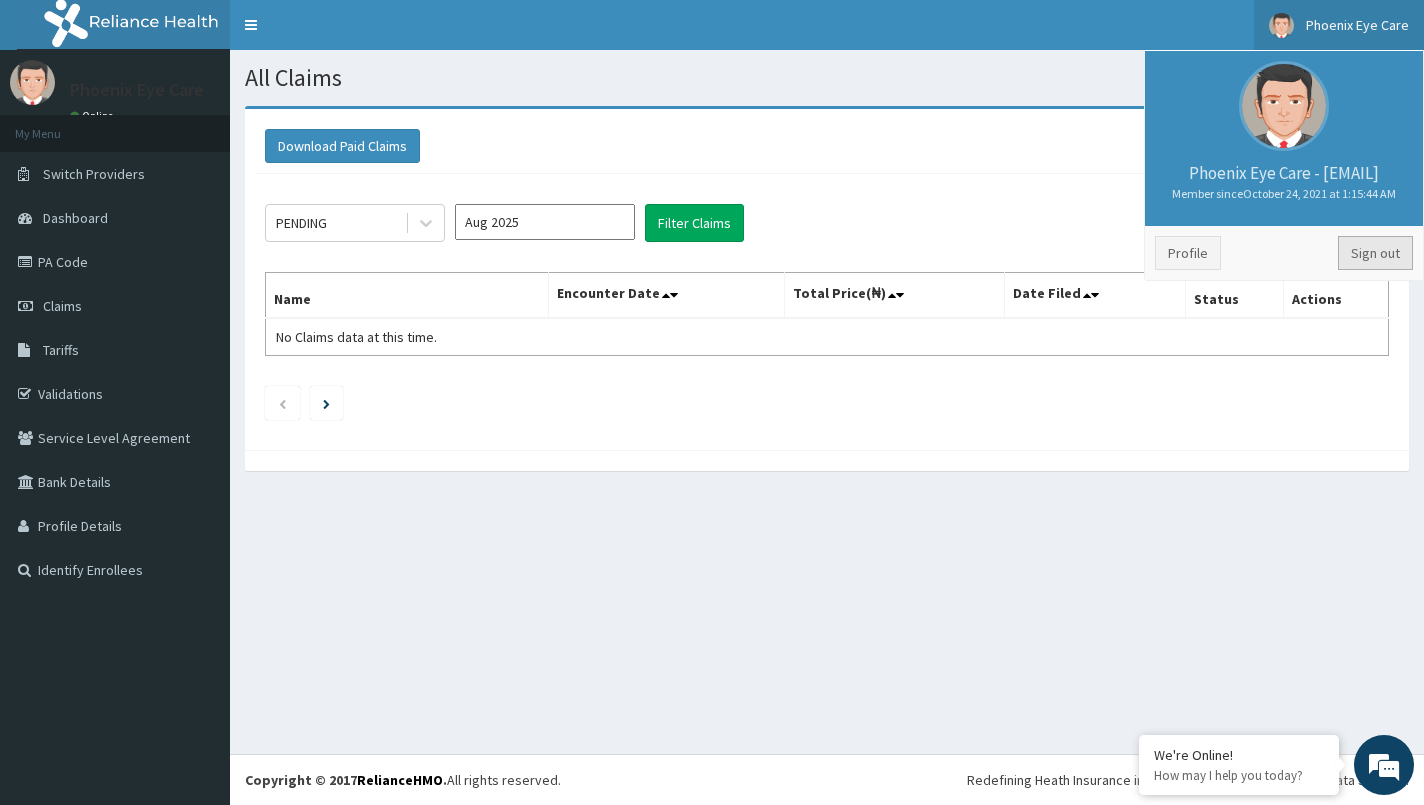 click on "Sign out" at bounding box center (1375, 253) 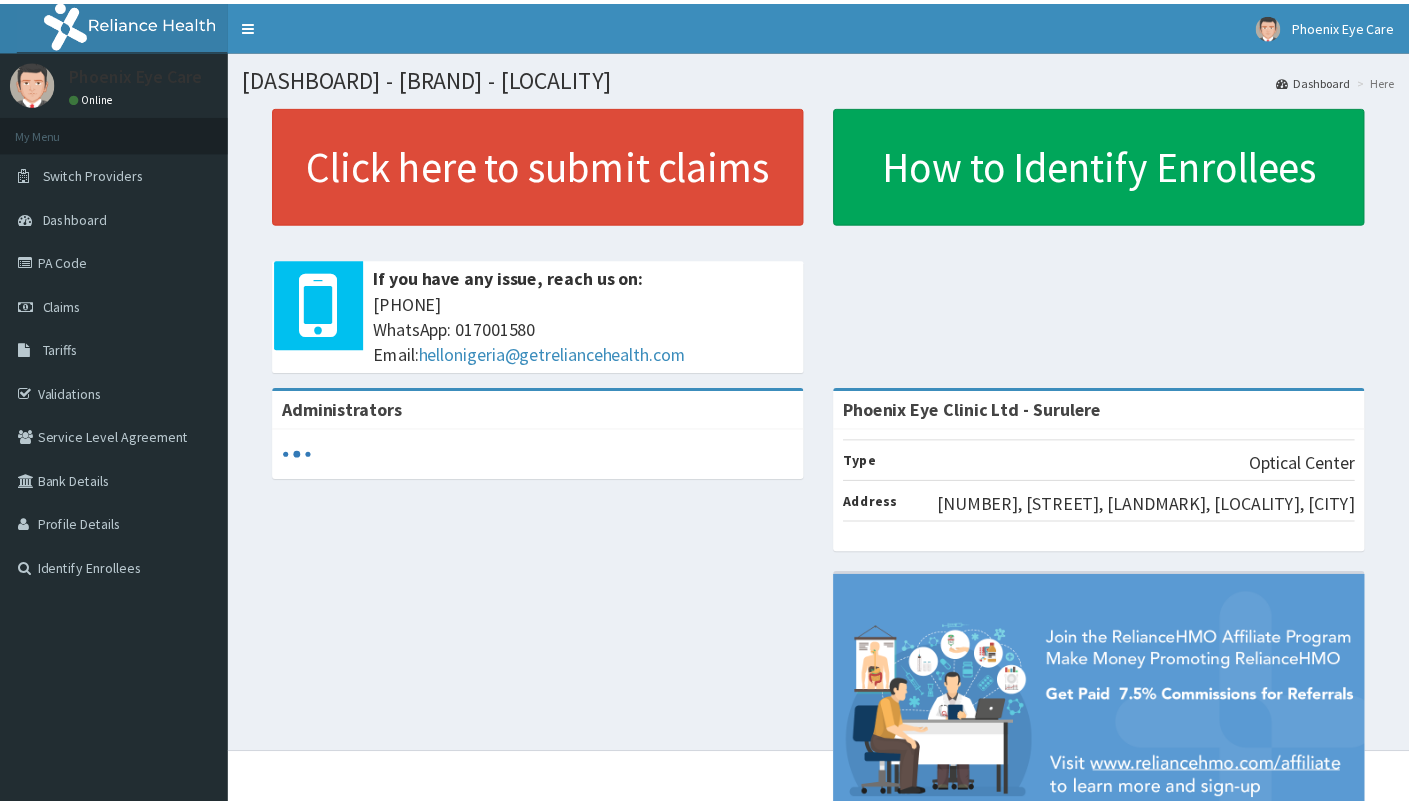 scroll, scrollTop: 0, scrollLeft: 0, axis: both 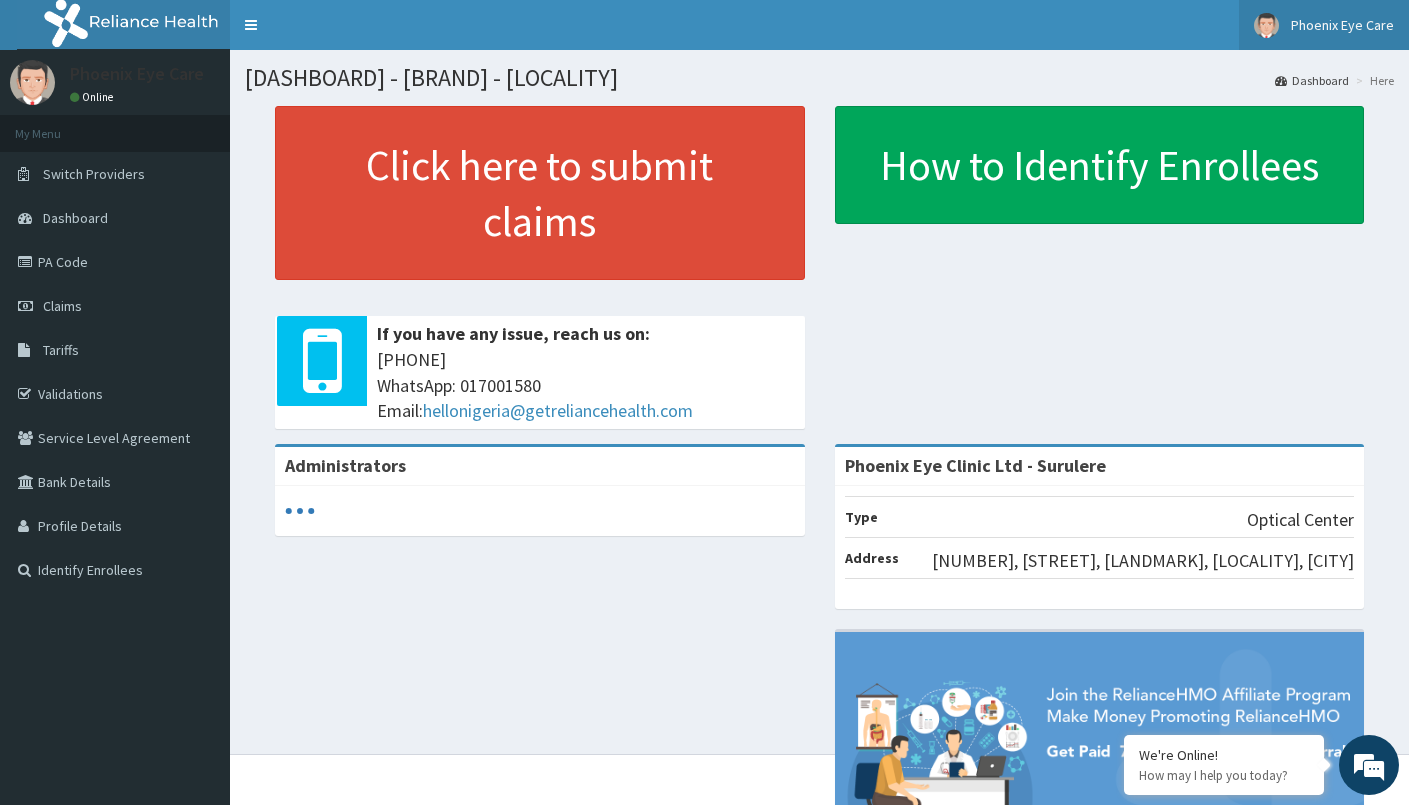 drag, startPoint x: 1332, startPoint y: 24, endPoint x: 1342, endPoint y: 59, distance: 36.40055 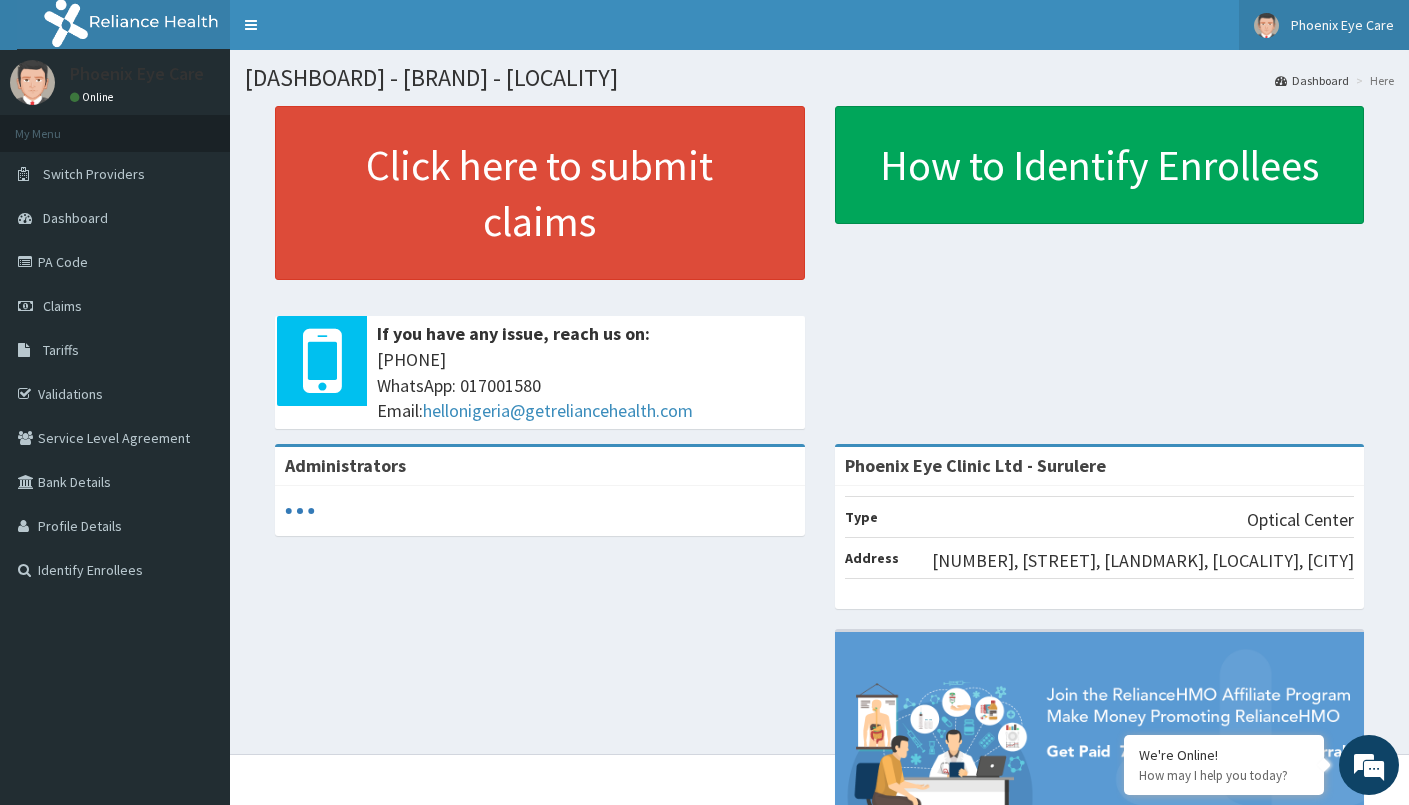click on "Phoenix Eye Care" at bounding box center [1342, 25] 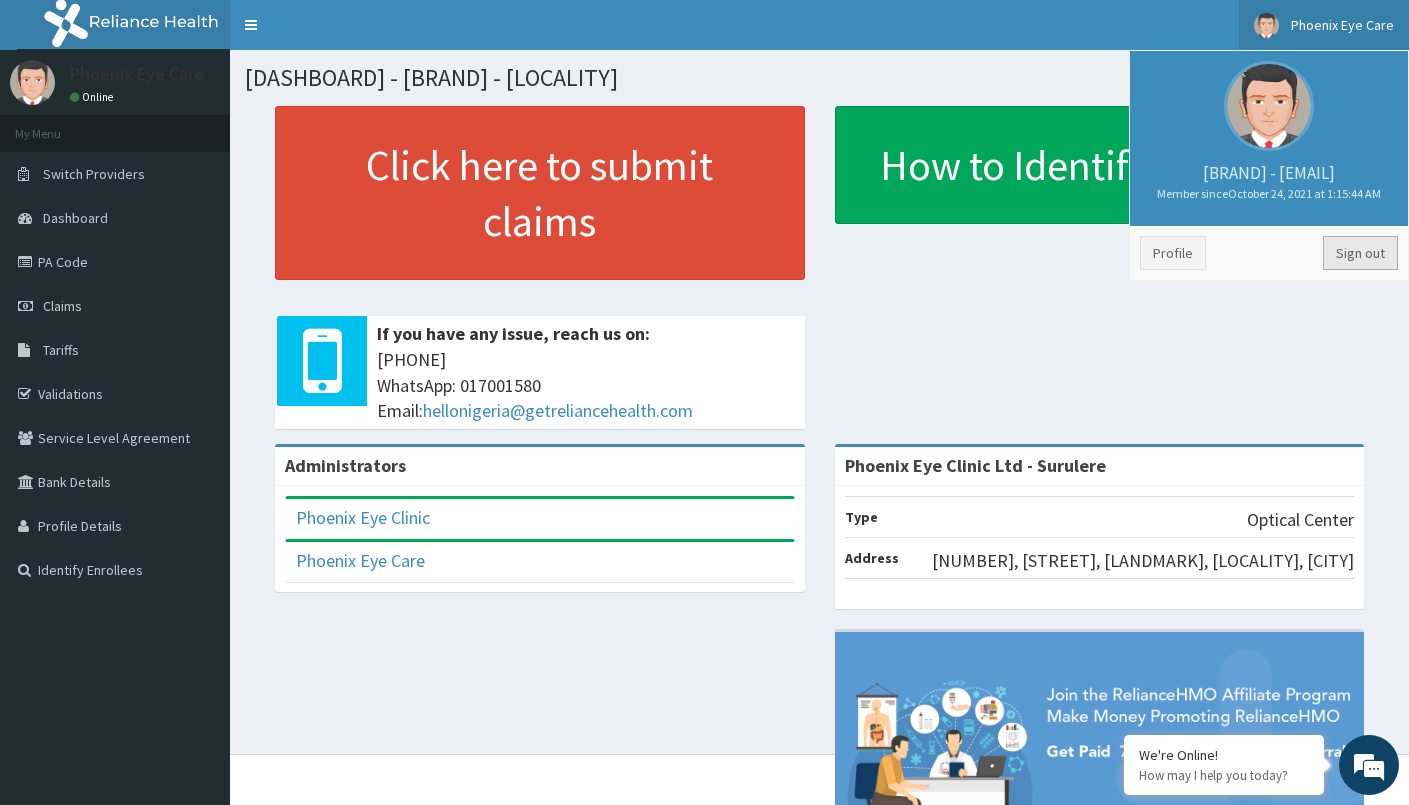 click on "Sign out" at bounding box center [1360, 253] 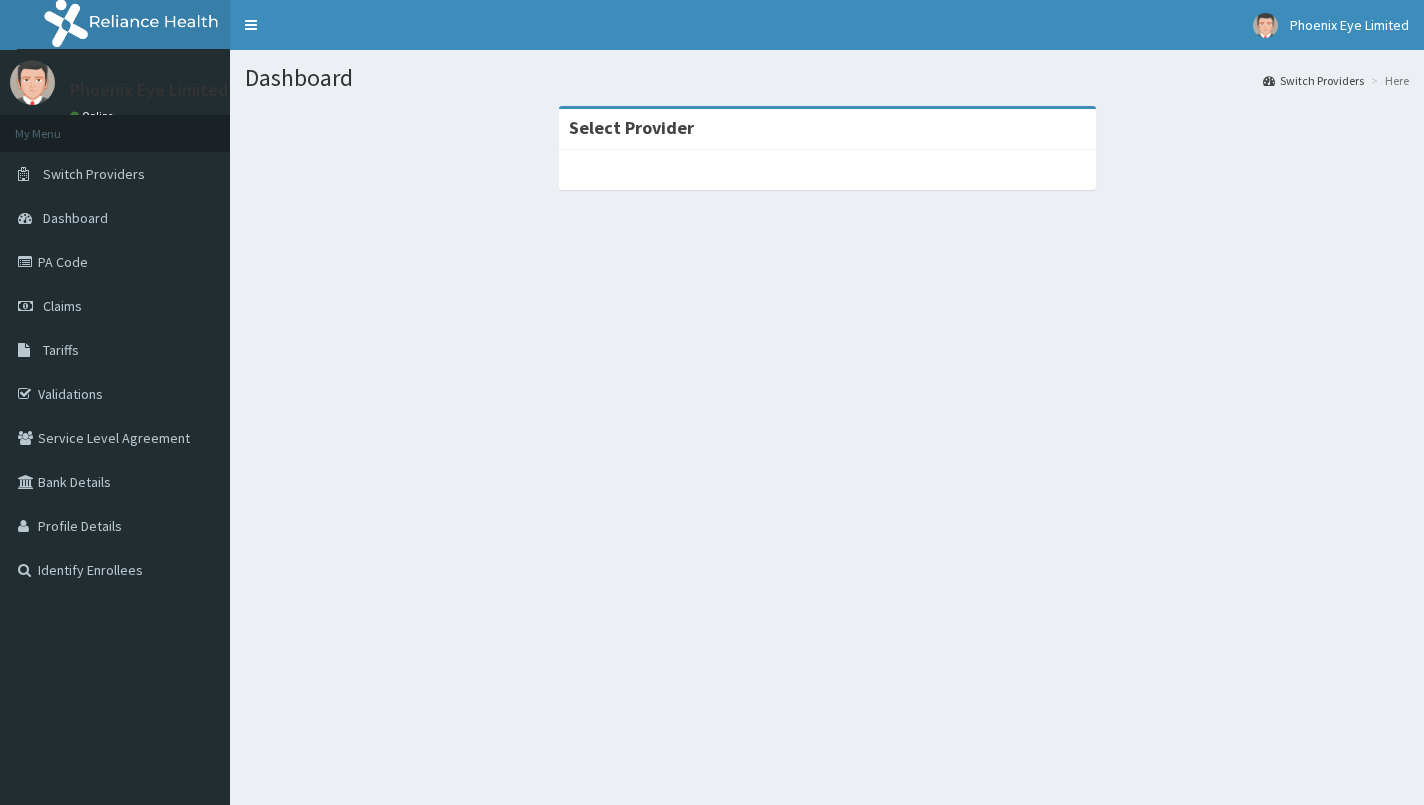 scroll, scrollTop: 0, scrollLeft: 0, axis: both 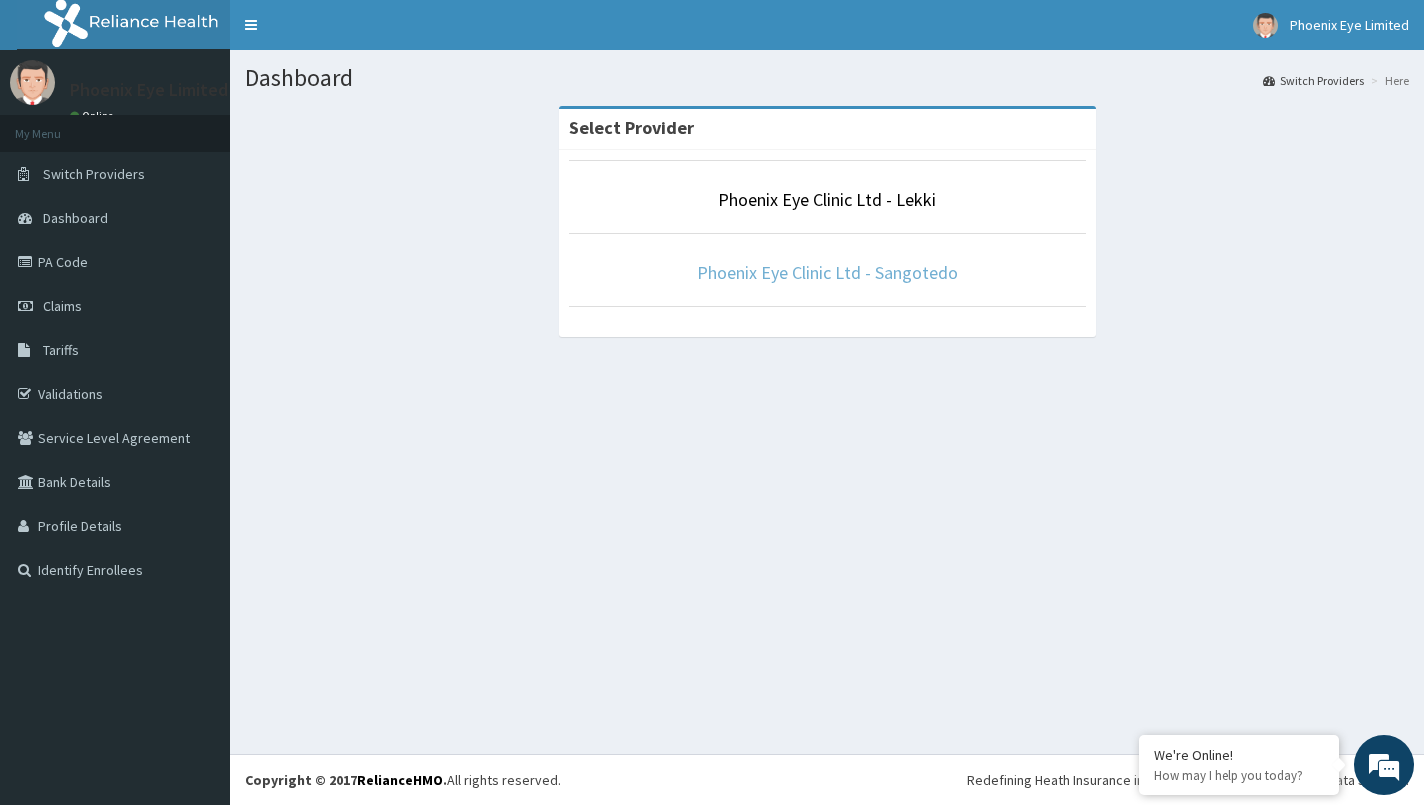 click on "Phoenix Eye Clinic Ltd - Sangotedo" at bounding box center [827, 272] 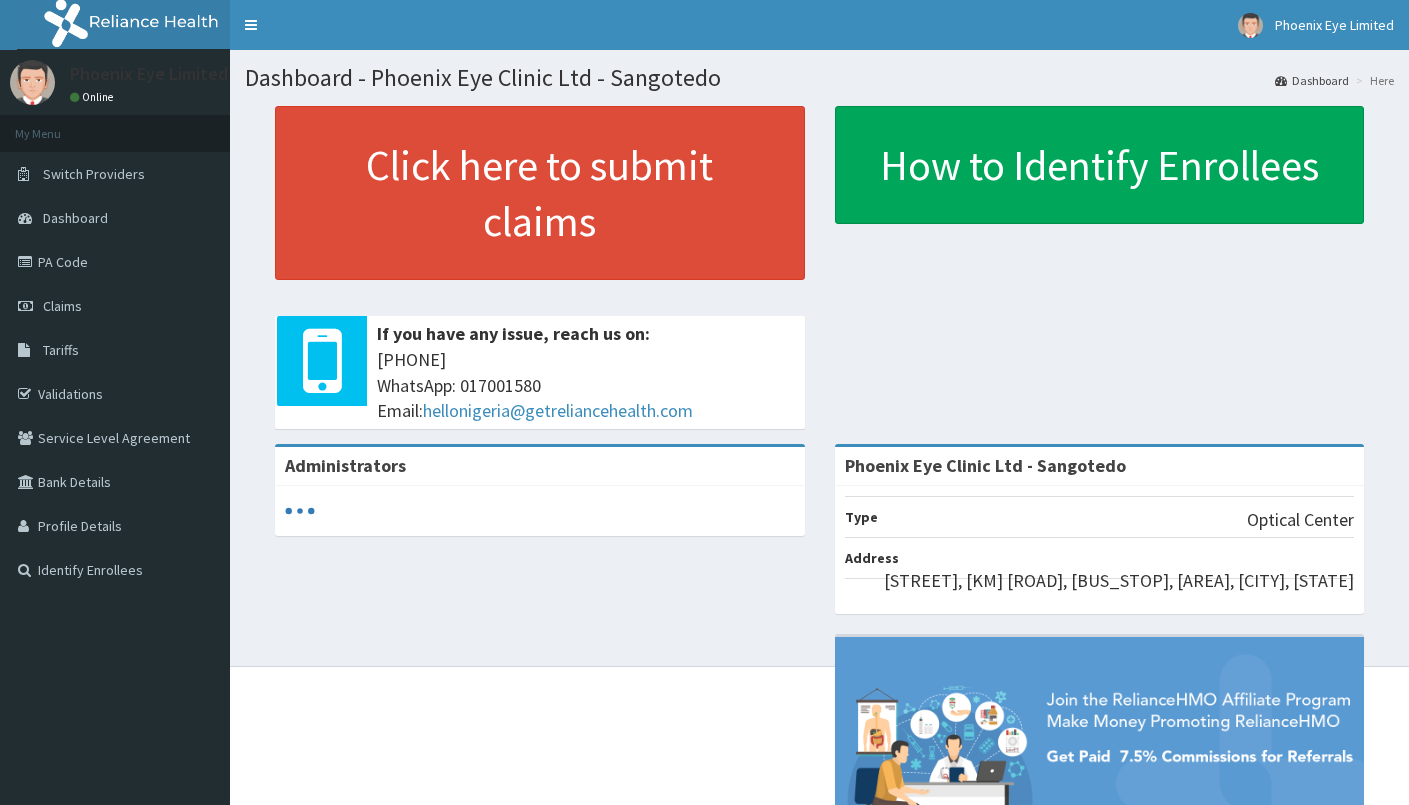 scroll, scrollTop: 0, scrollLeft: 0, axis: both 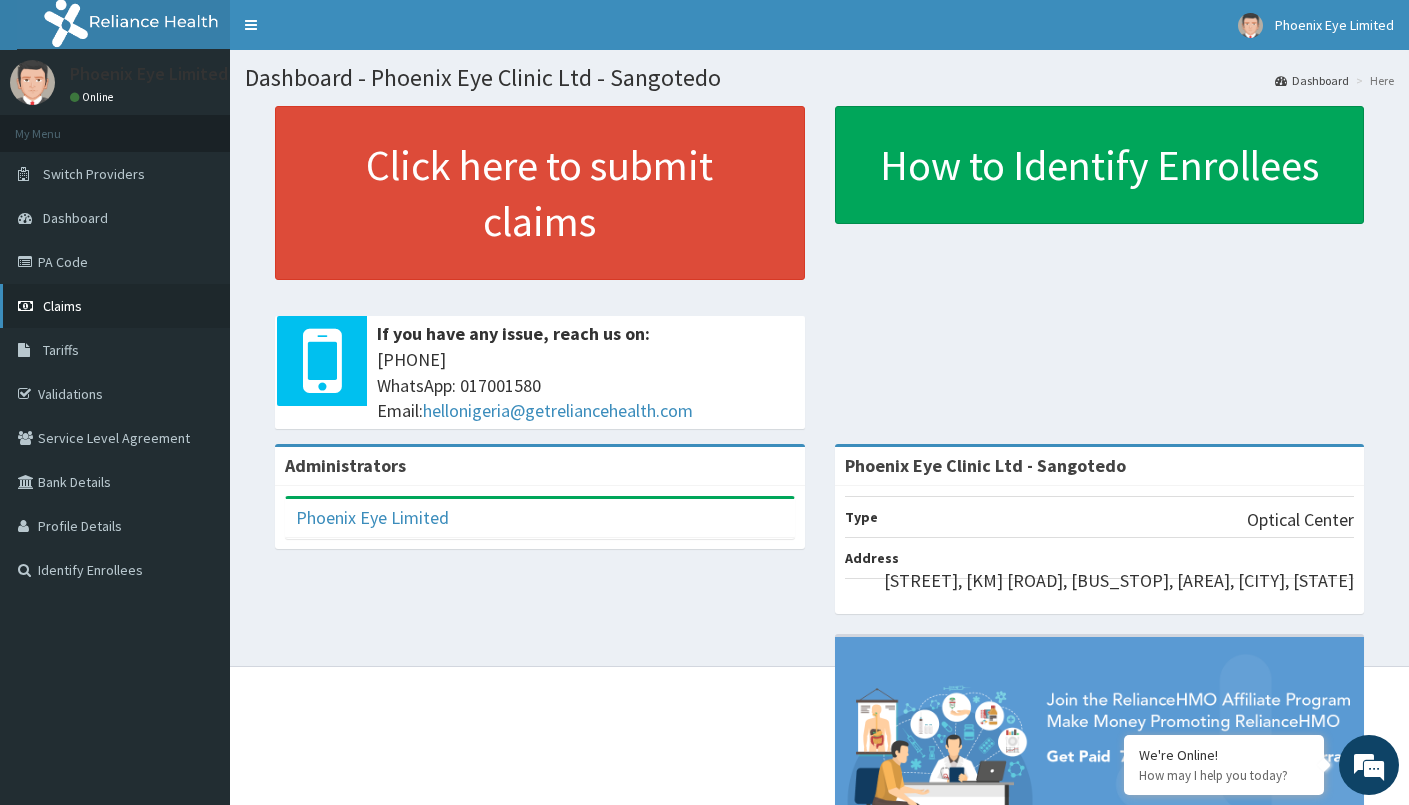 click on "Claims" at bounding box center [115, 306] 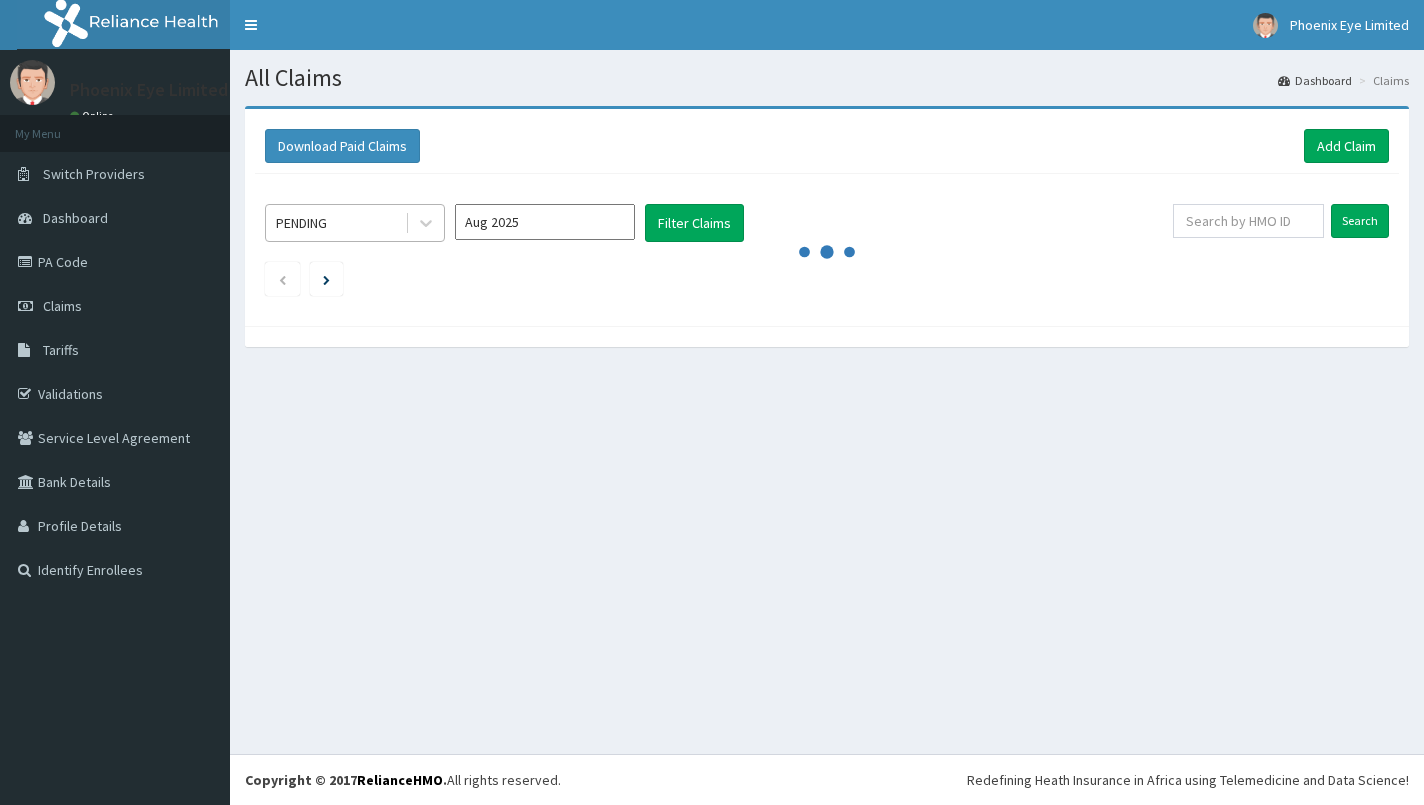 scroll, scrollTop: 0, scrollLeft: 0, axis: both 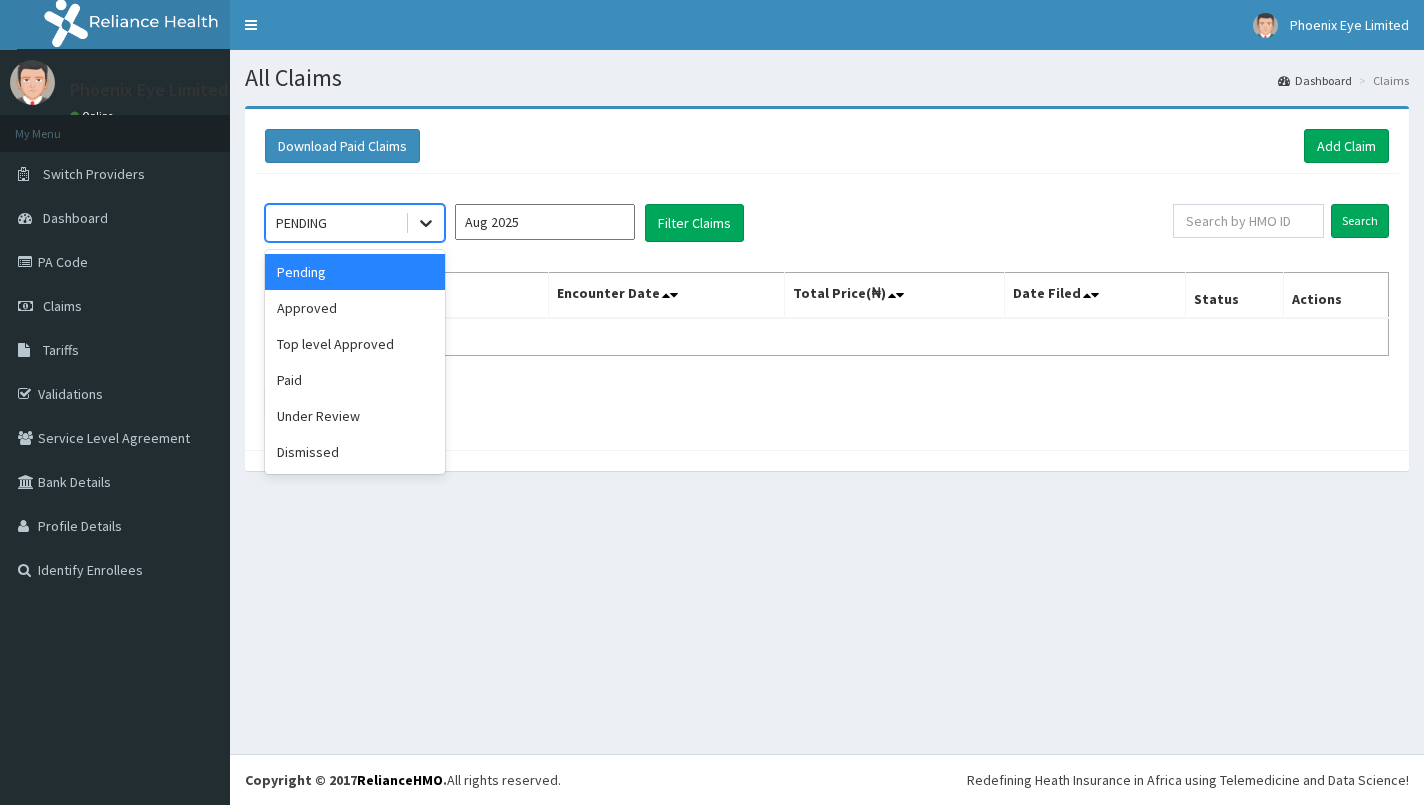 click 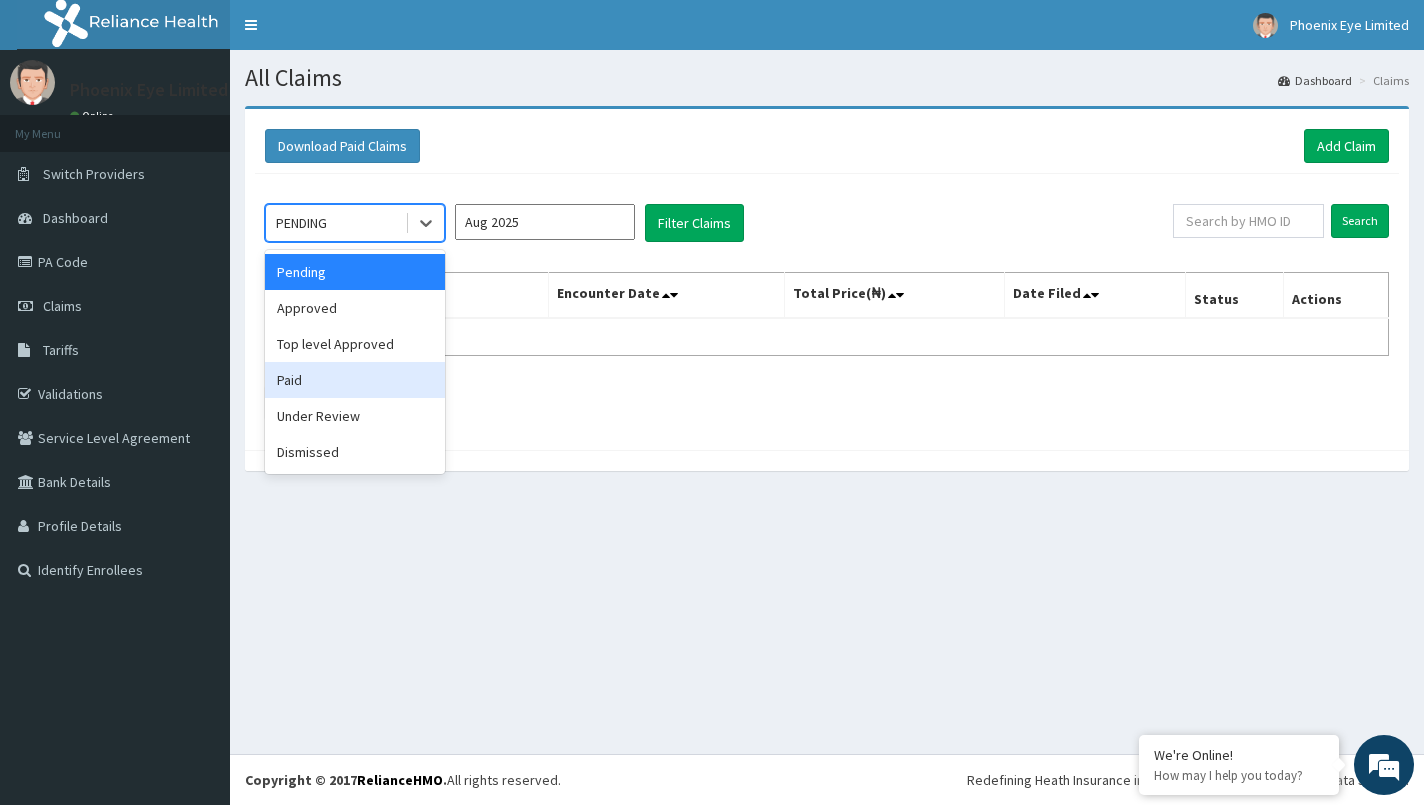 click on "Paid" at bounding box center (355, 380) 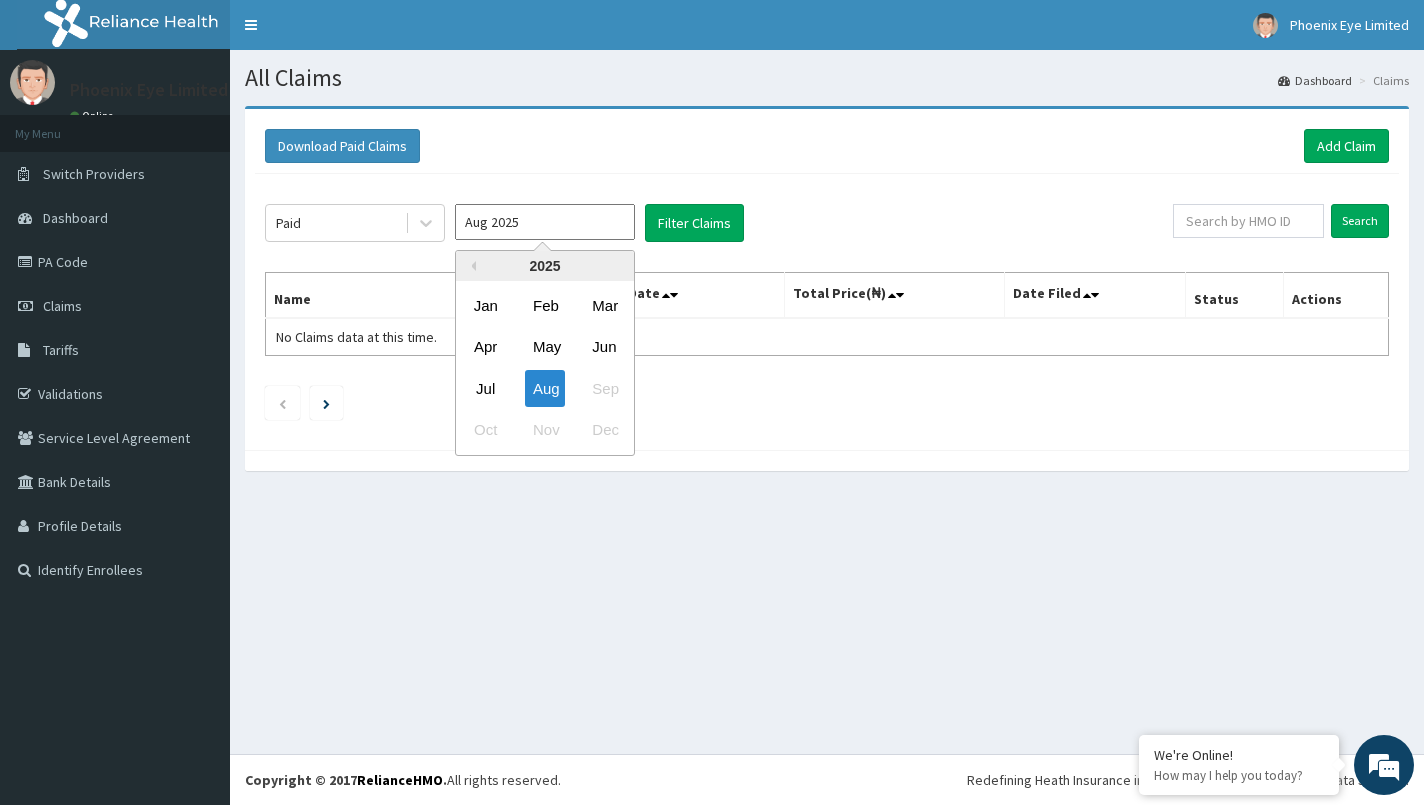 click on "Aug 2025" at bounding box center (545, 222) 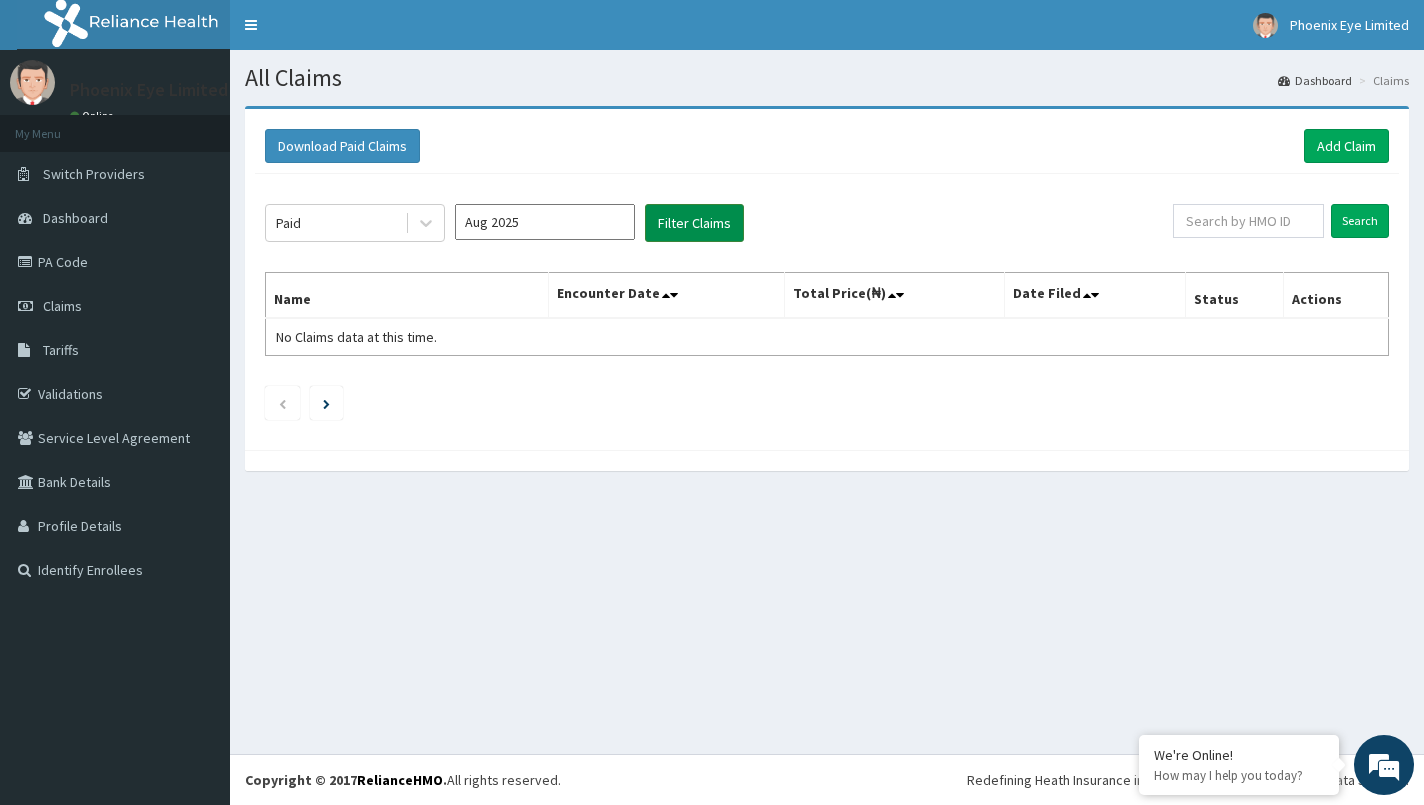 click on "Filter Claims" at bounding box center (694, 223) 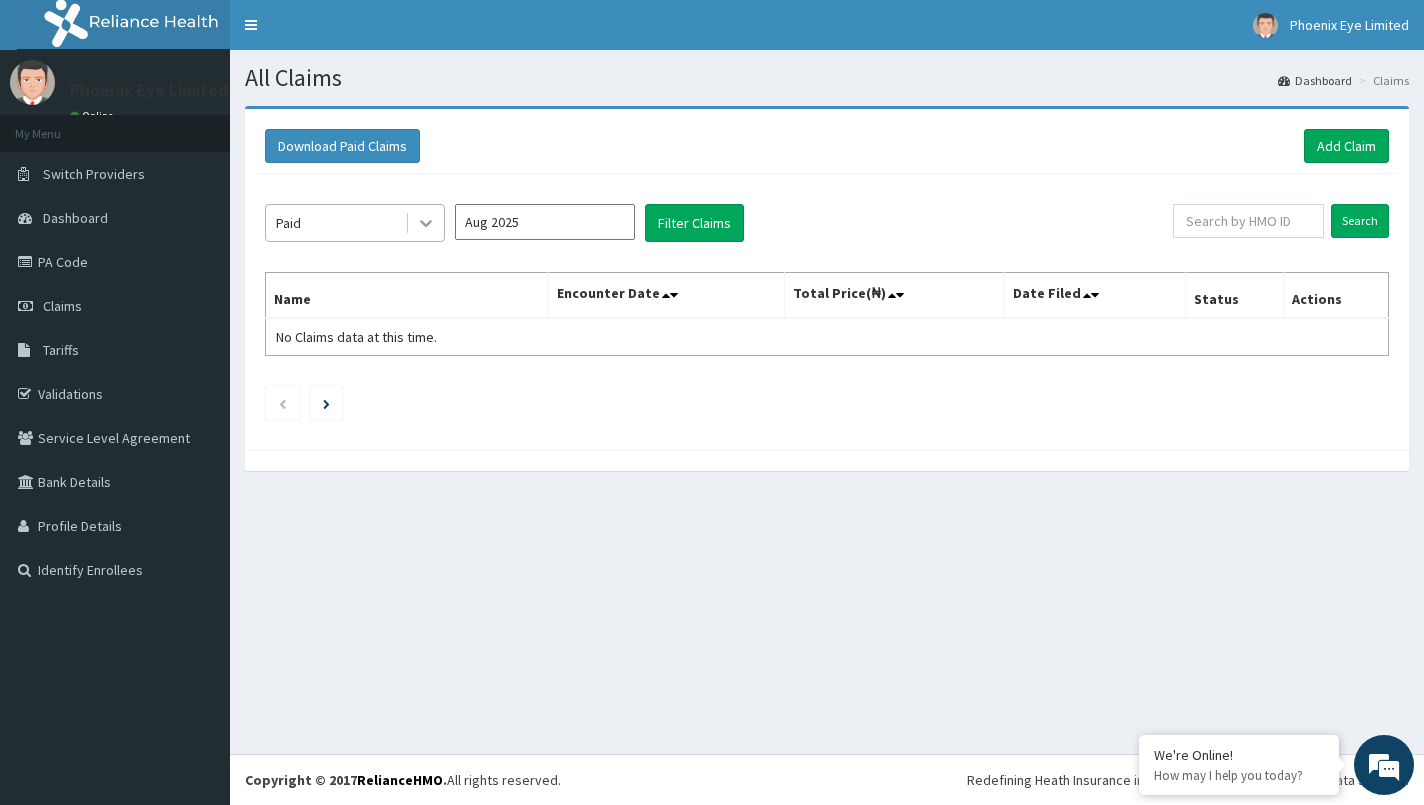 click 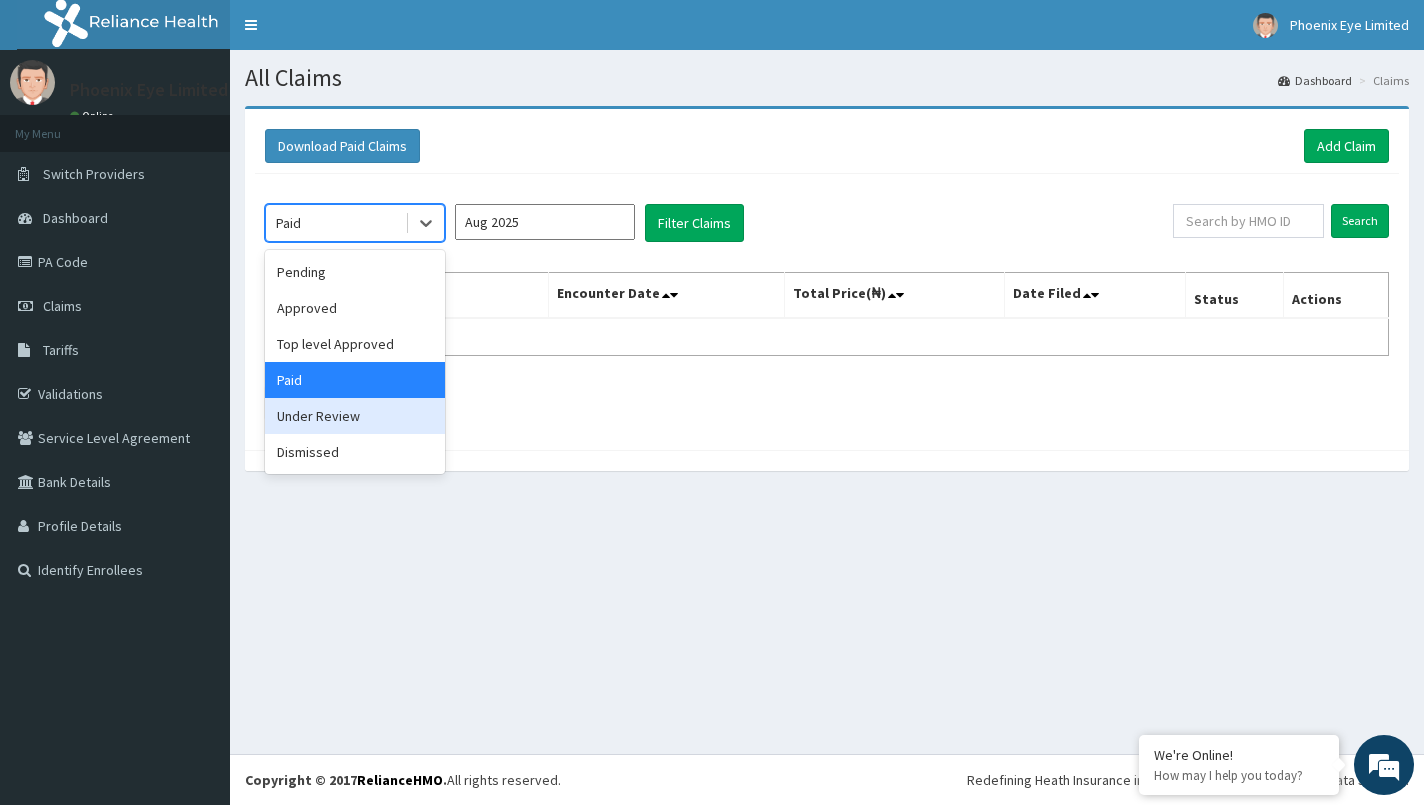 click on "Under Review" at bounding box center (355, 416) 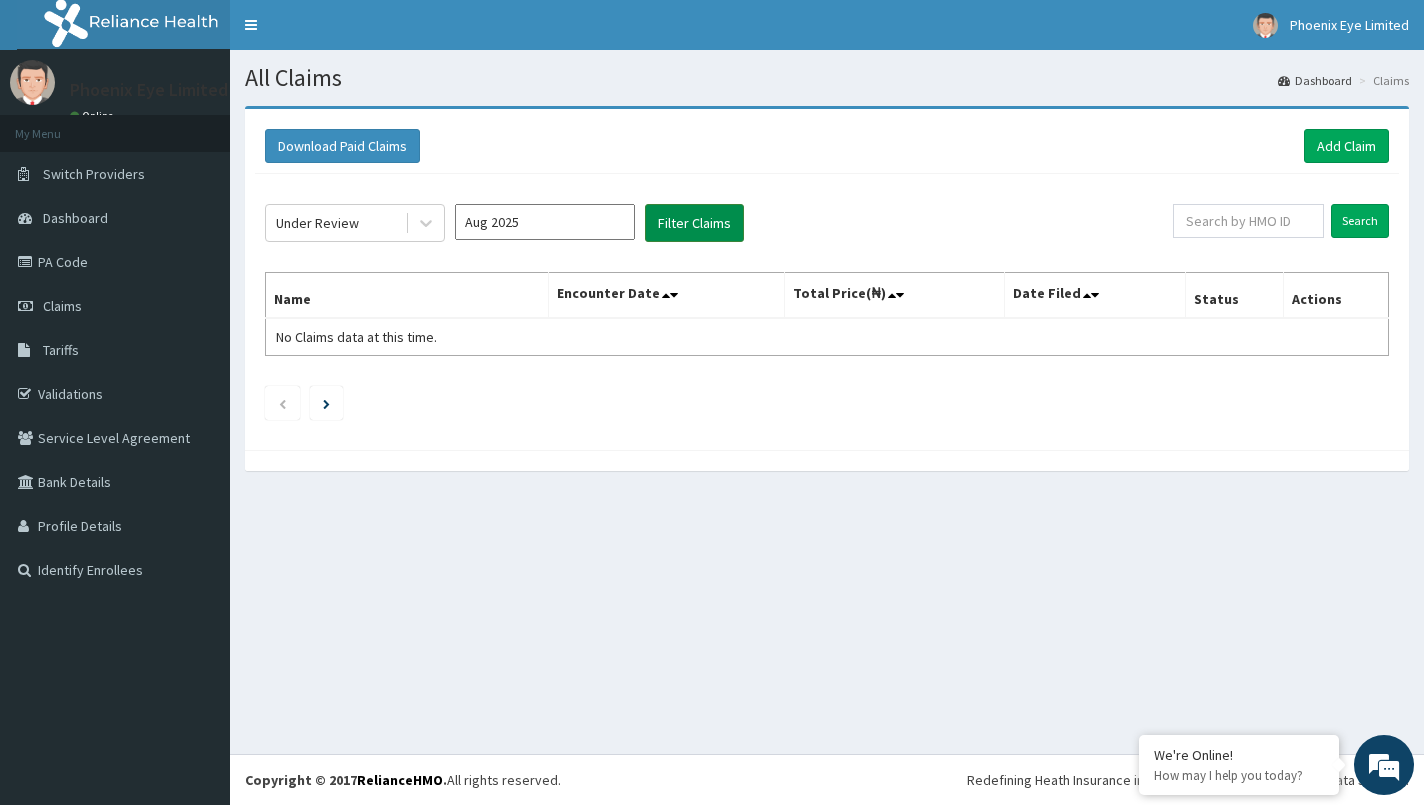 click on "Filter Claims" at bounding box center [694, 223] 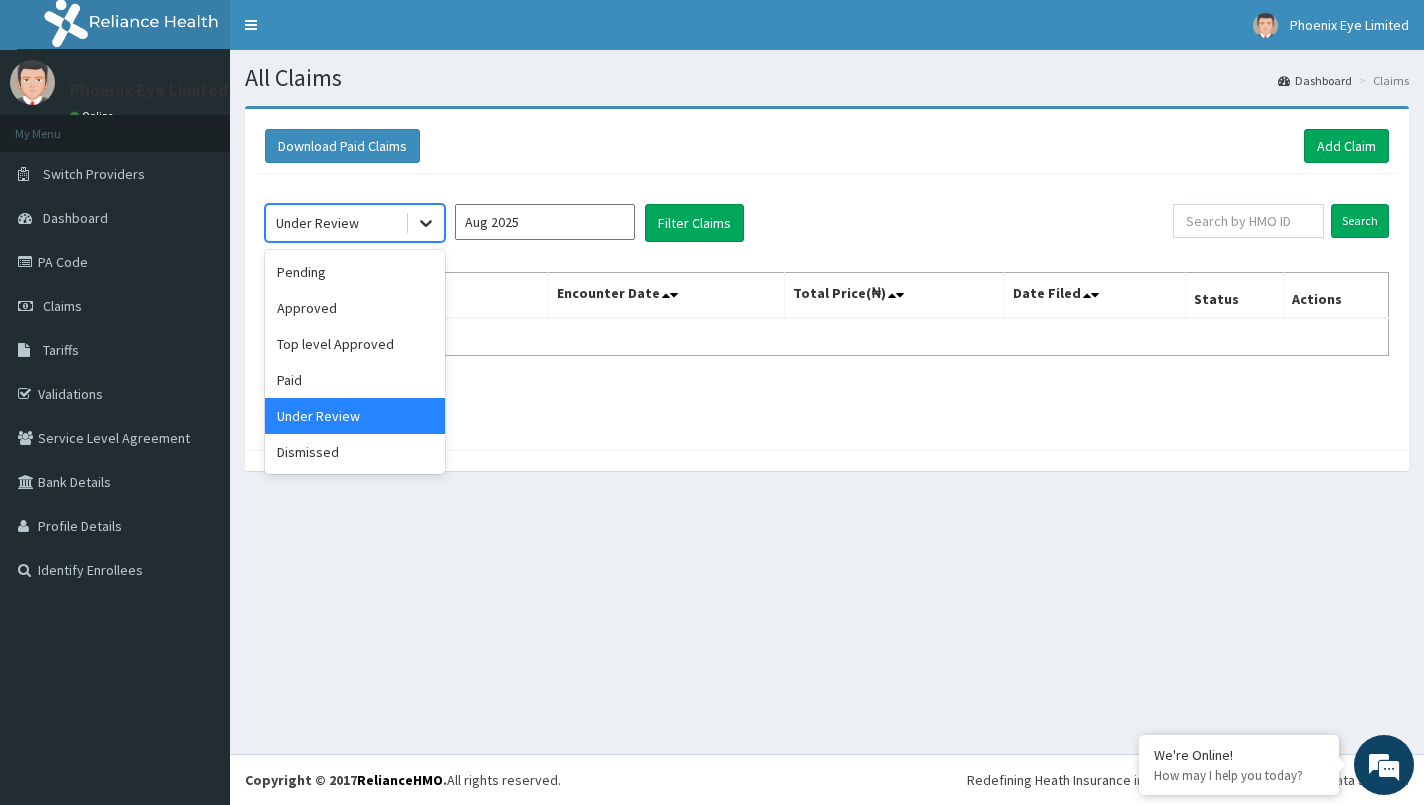 click 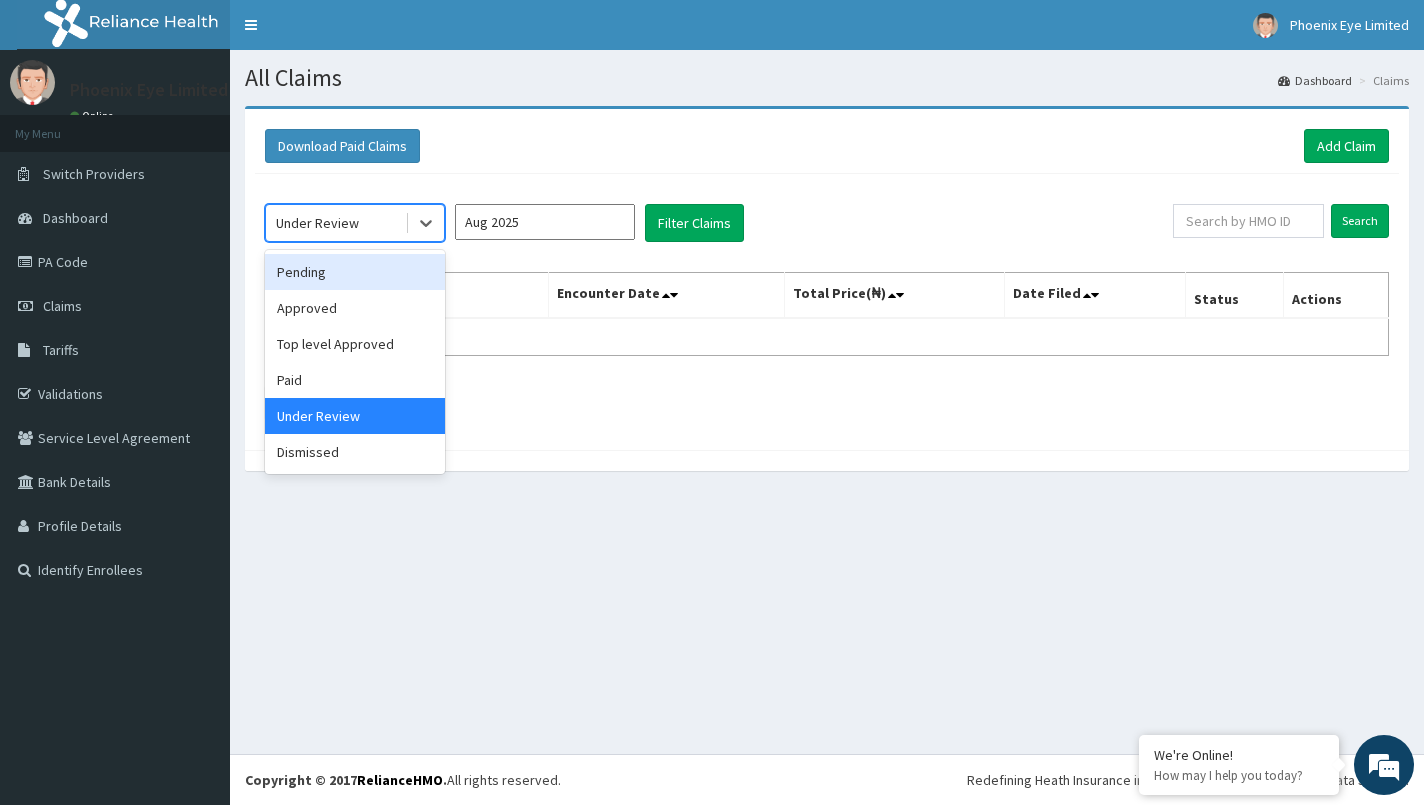 click on "Pending" at bounding box center [355, 272] 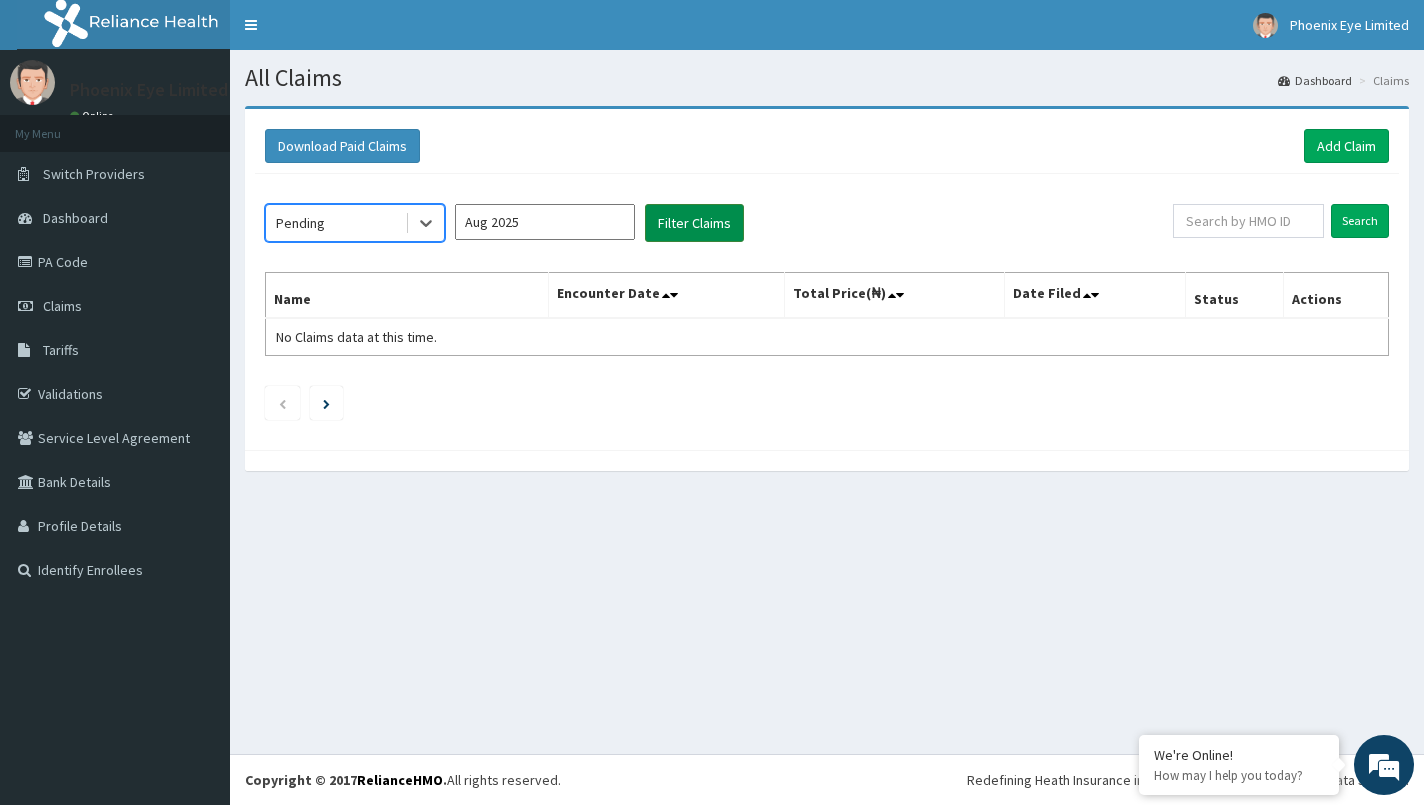 click on "Filter Claims" at bounding box center (694, 223) 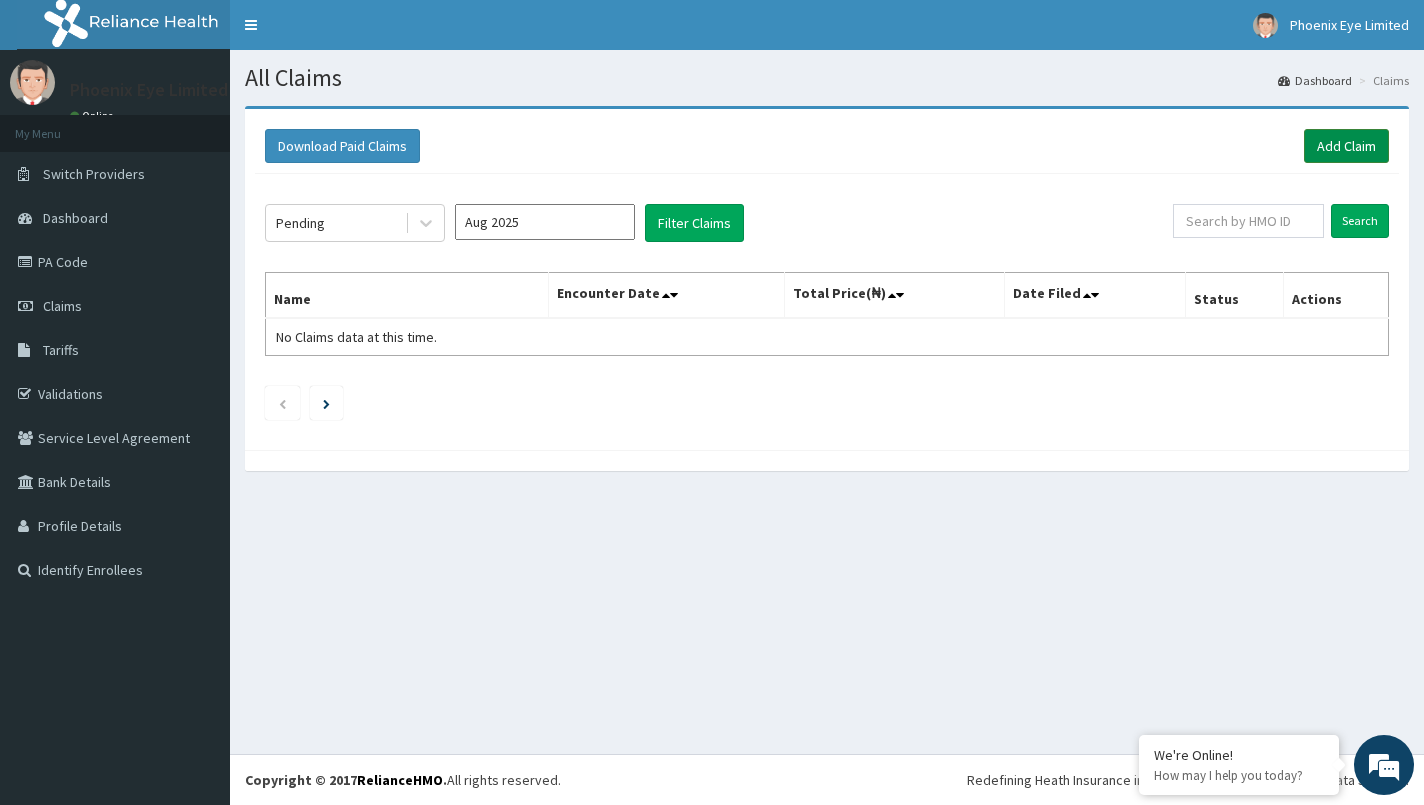 click on "Add Claim" at bounding box center [1346, 146] 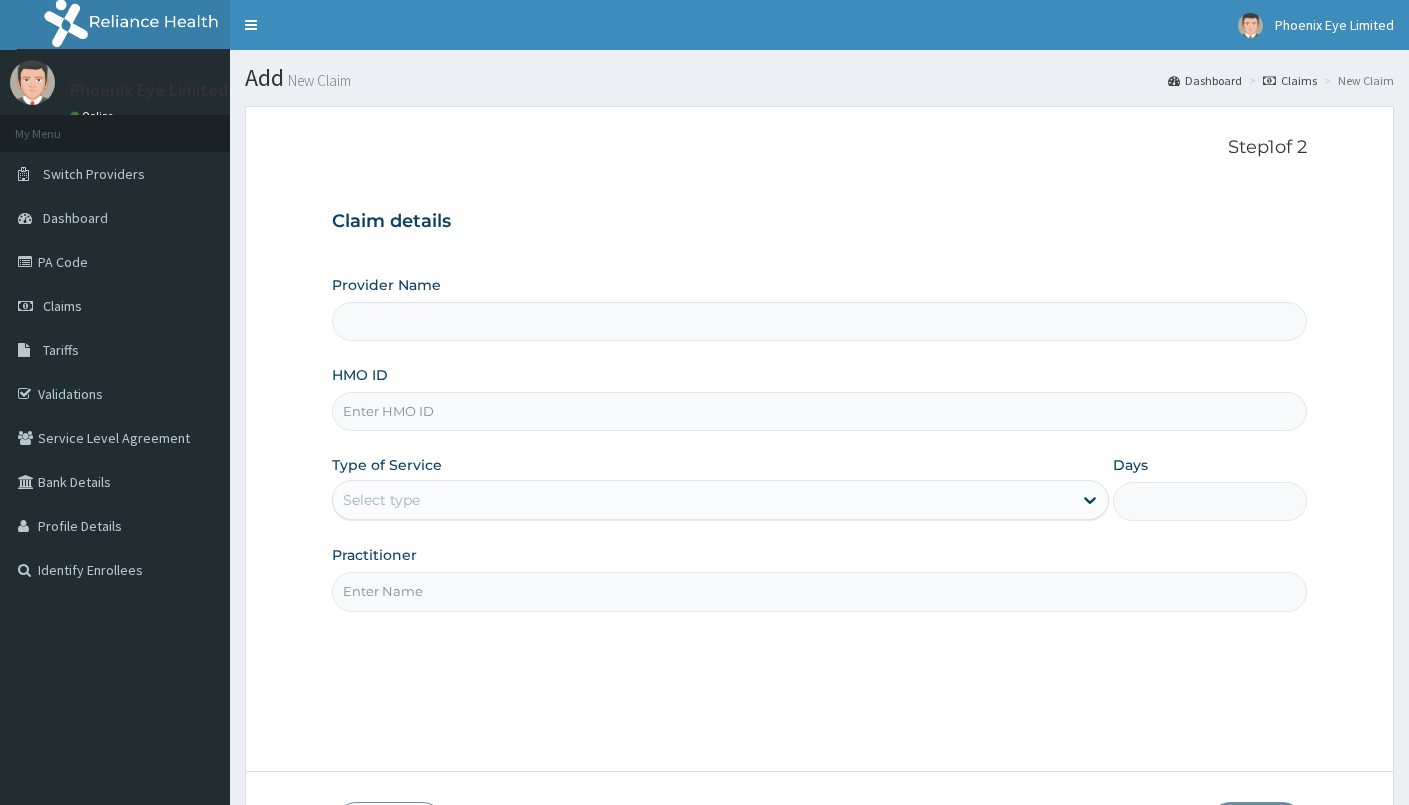 scroll, scrollTop: 0, scrollLeft: 0, axis: both 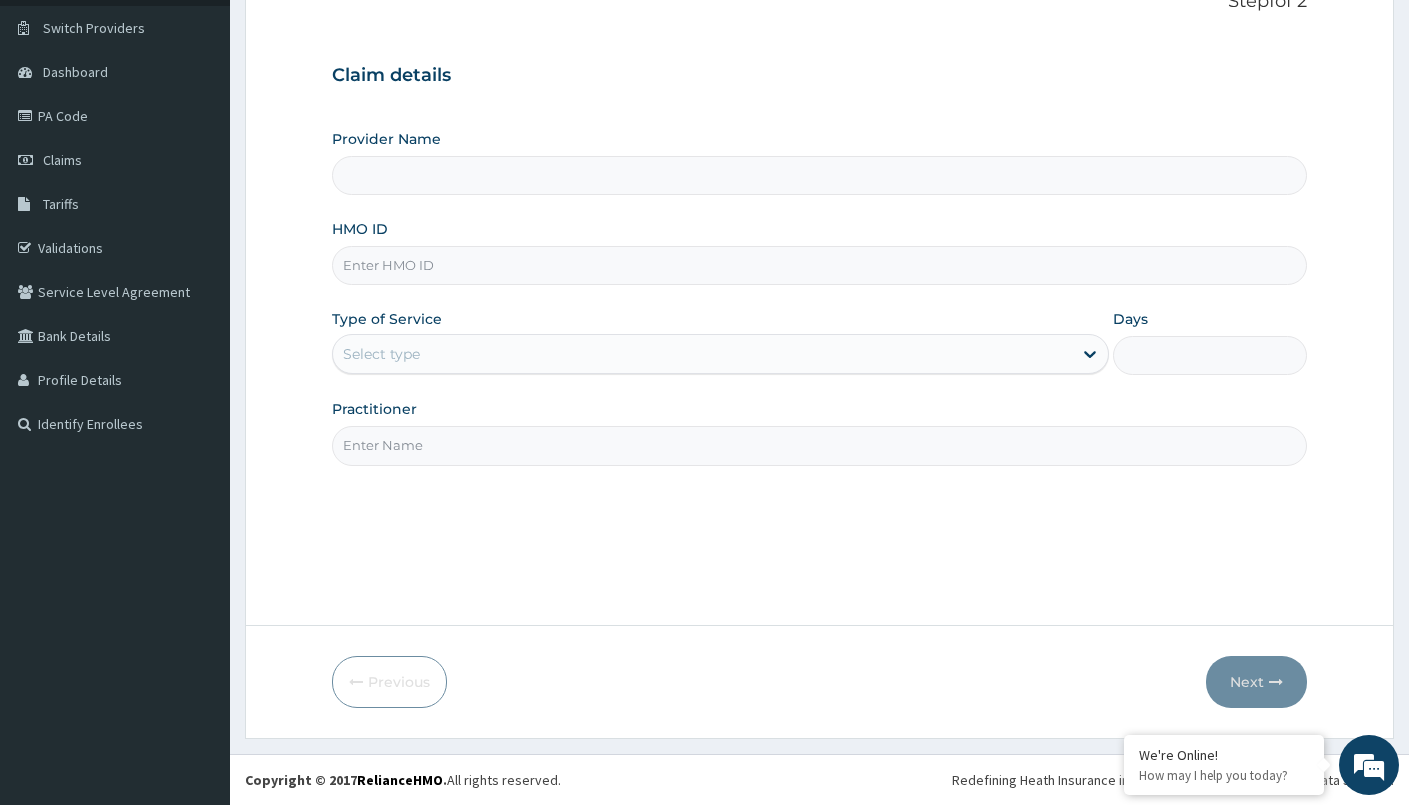 type on "Phoenix Eye Clinic Ltd - Sangotedo" 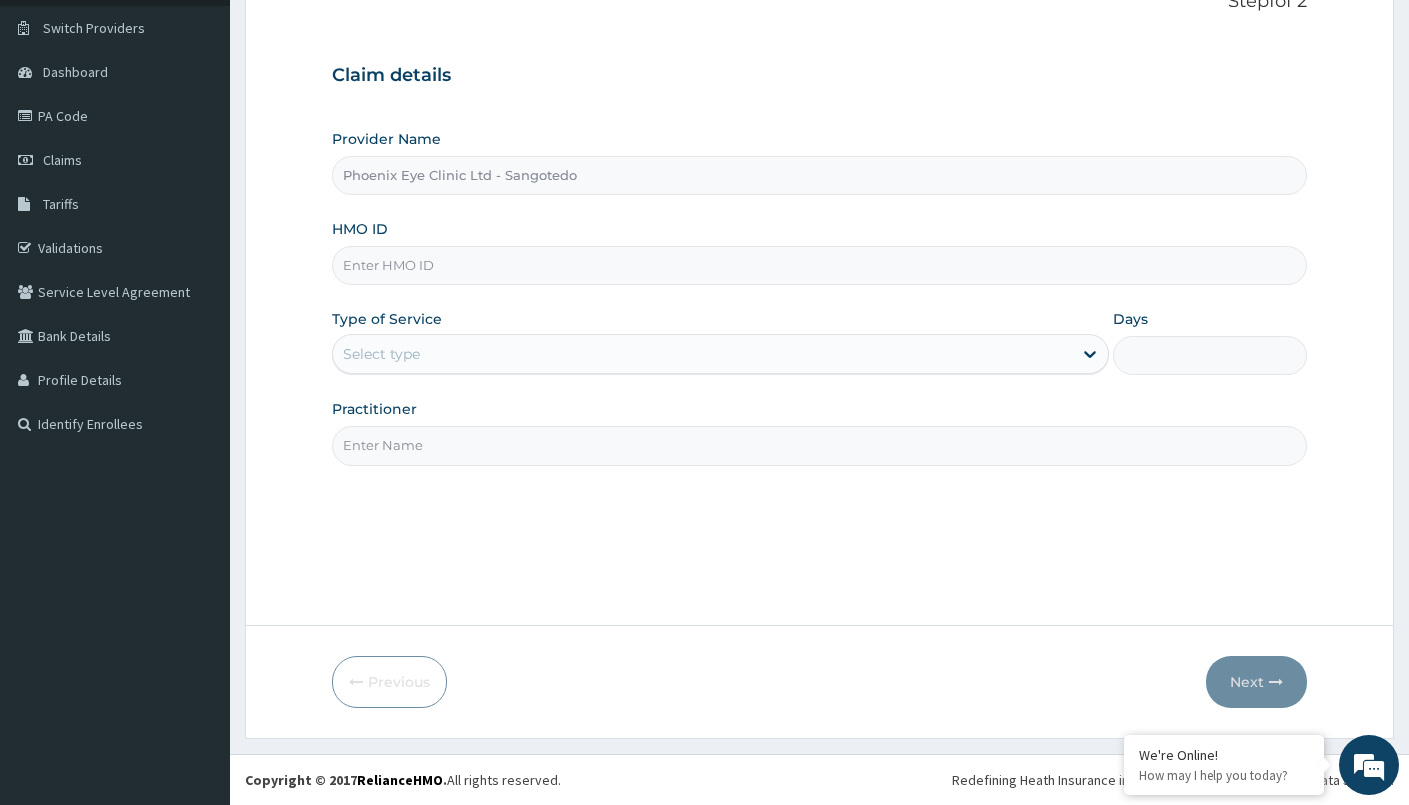 click on "HMO ID" at bounding box center (819, 265) 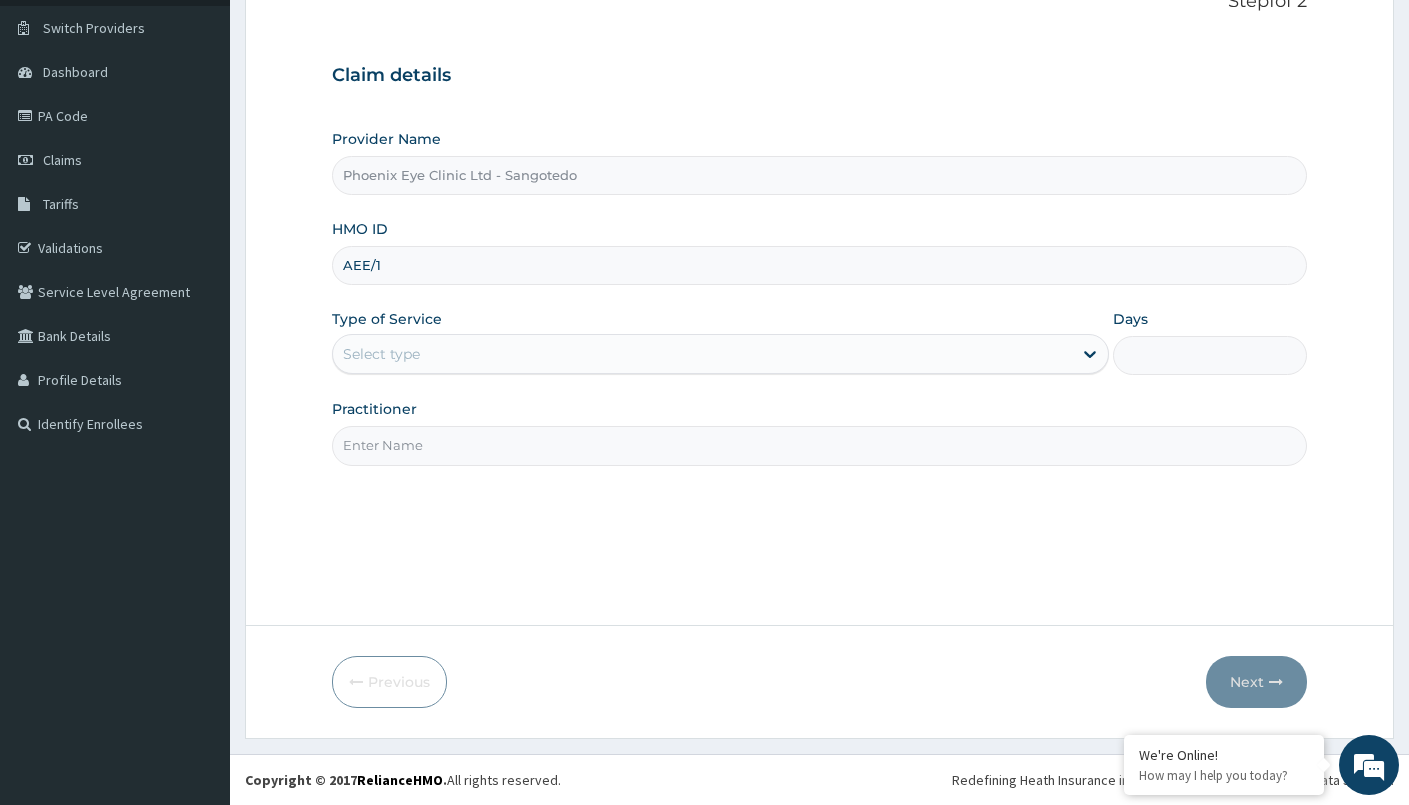 scroll, scrollTop: 0, scrollLeft: 0, axis: both 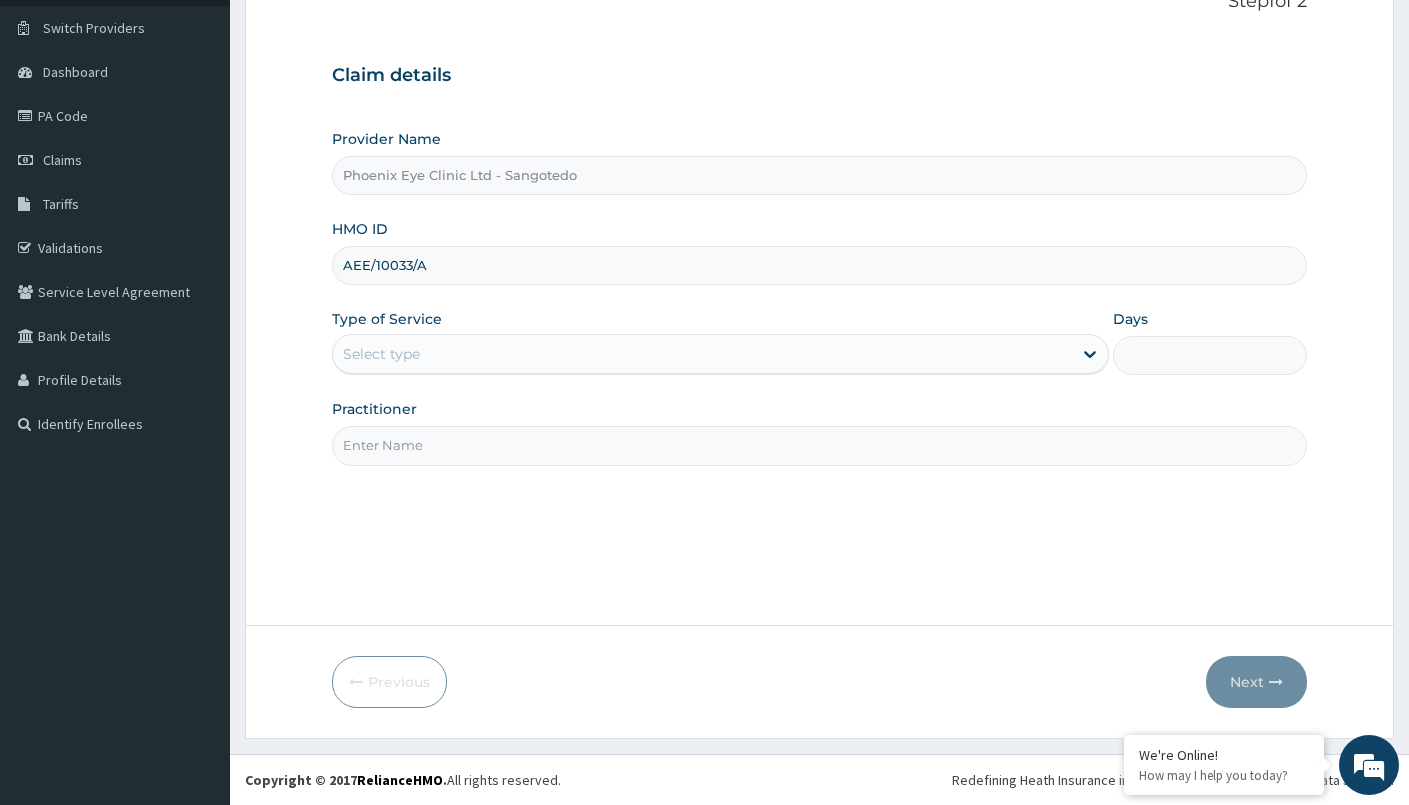 type on "AEE/10033/A" 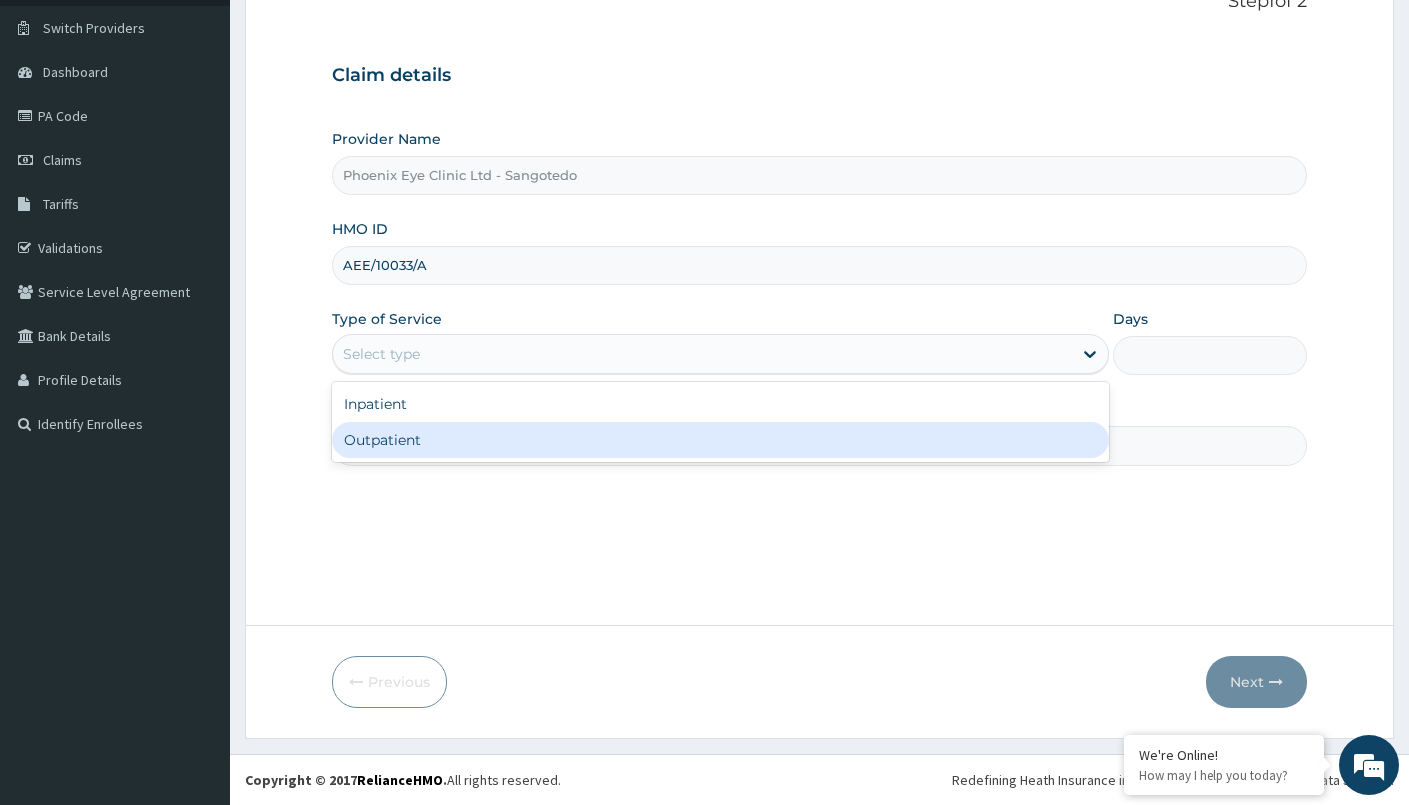 click on "Outpatient" at bounding box center (720, 440) 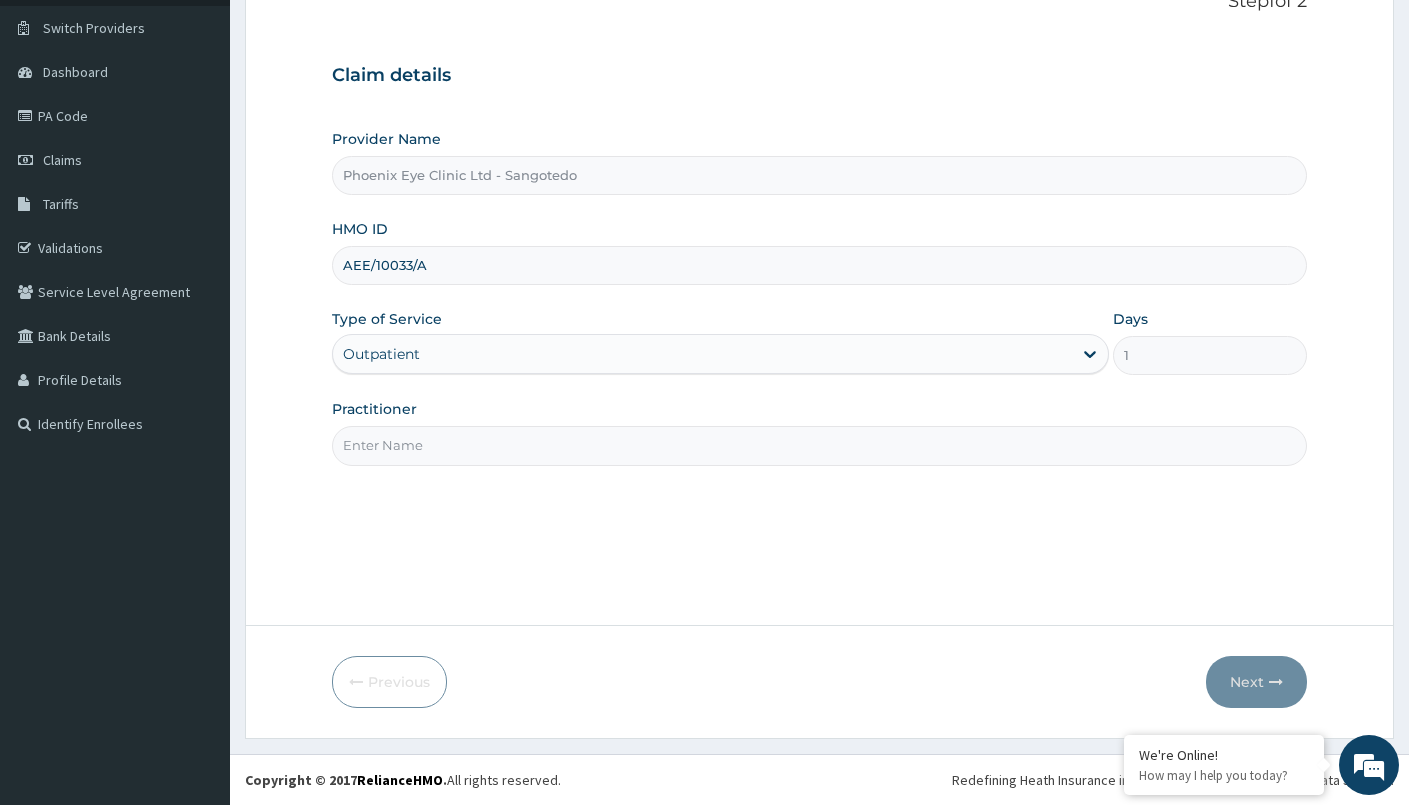 click on "Practitioner" at bounding box center (819, 445) 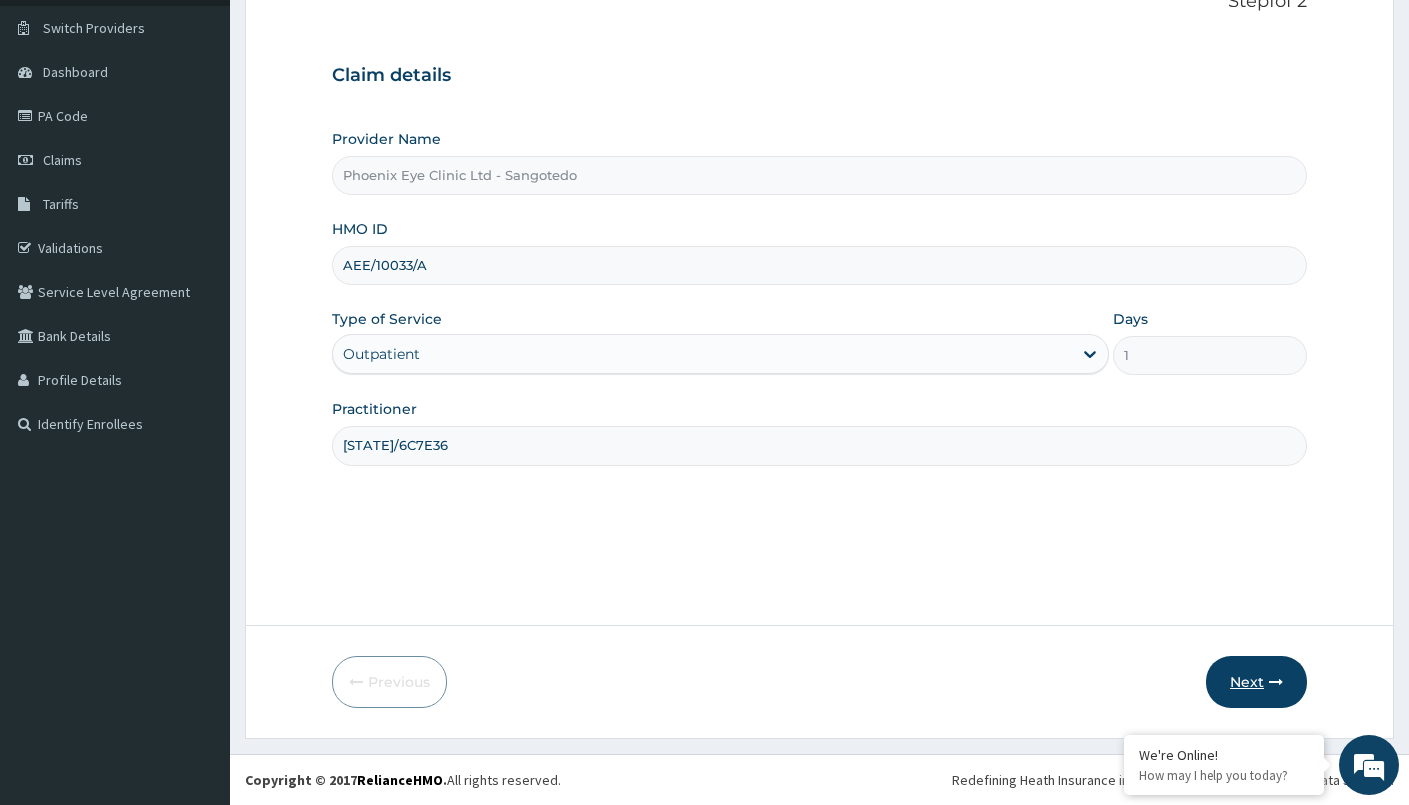 type on "PA/6C7E36" 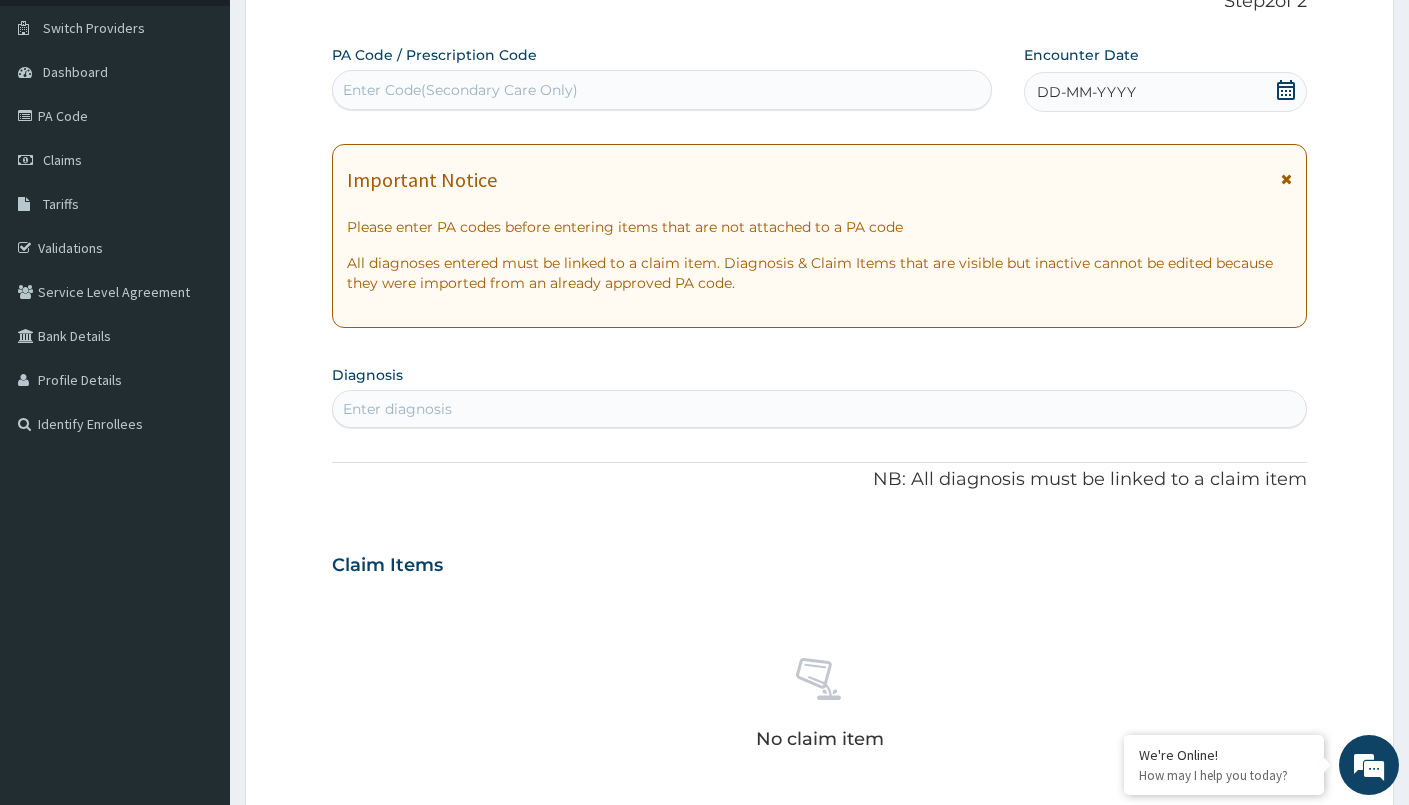 click on "Enter Code(Secondary Care Only)" at bounding box center [460, 90] 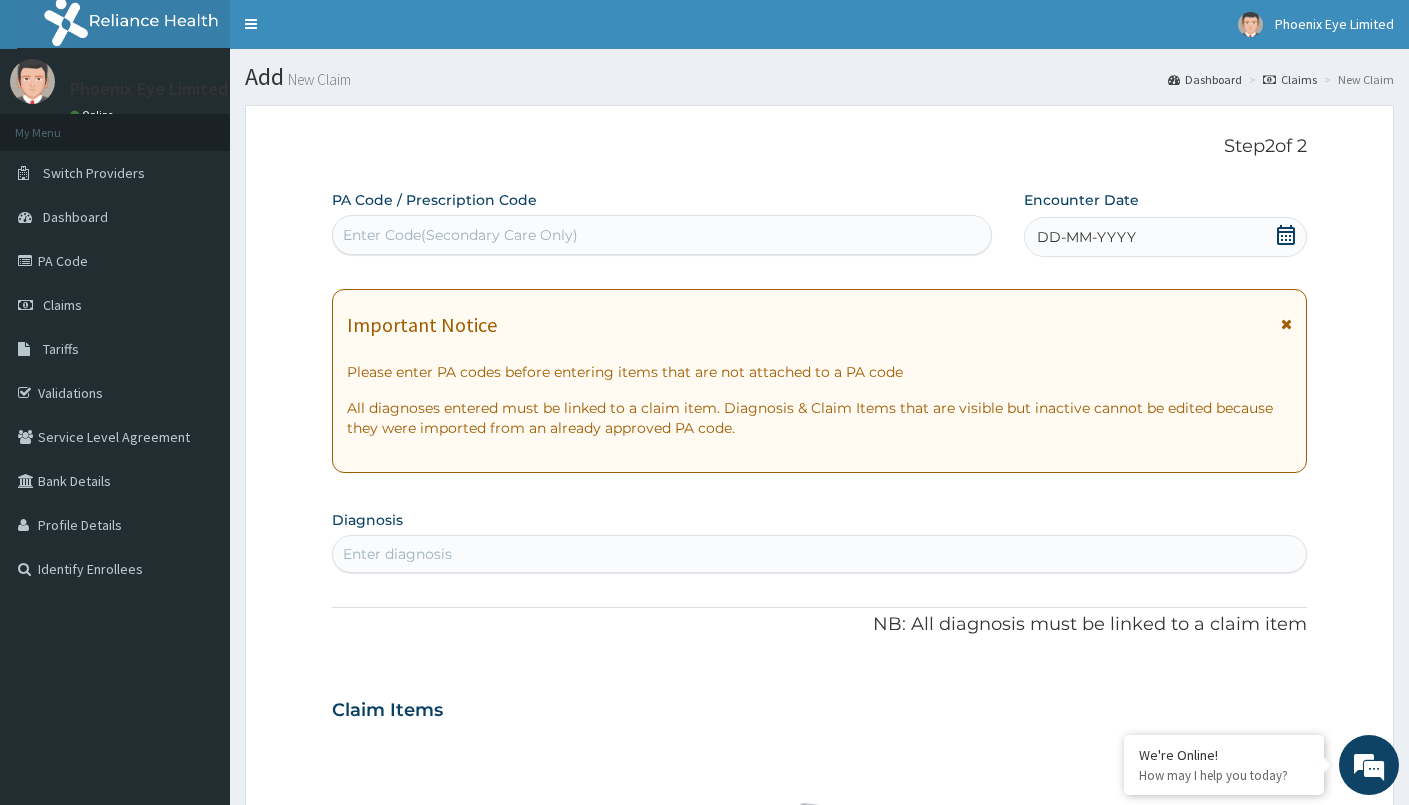 scroll, scrollTop: 0, scrollLeft: 0, axis: both 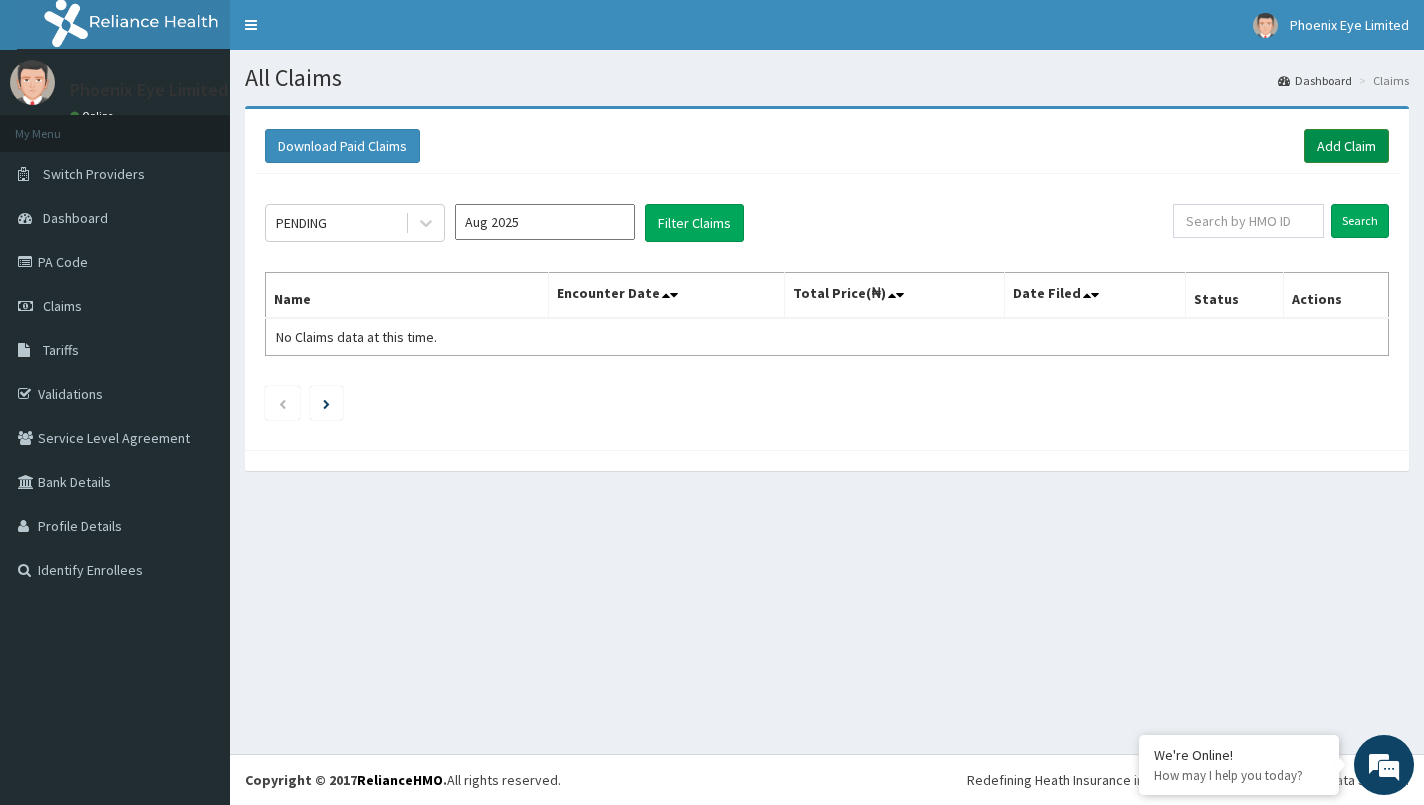 click on "Add Claim" at bounding box center [1346, 146] 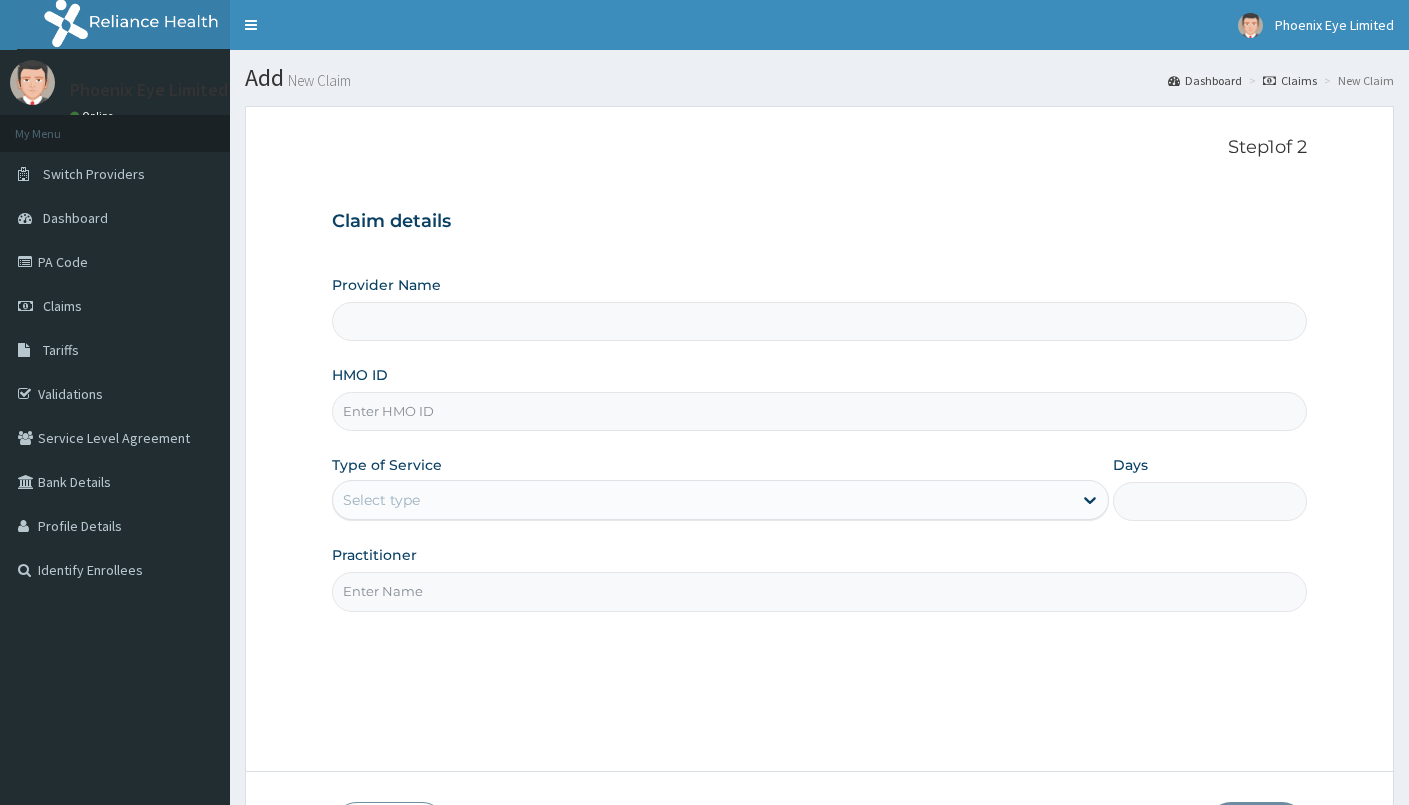 scroll, scrollTop: 0, scrollLeft: 0, axis: both 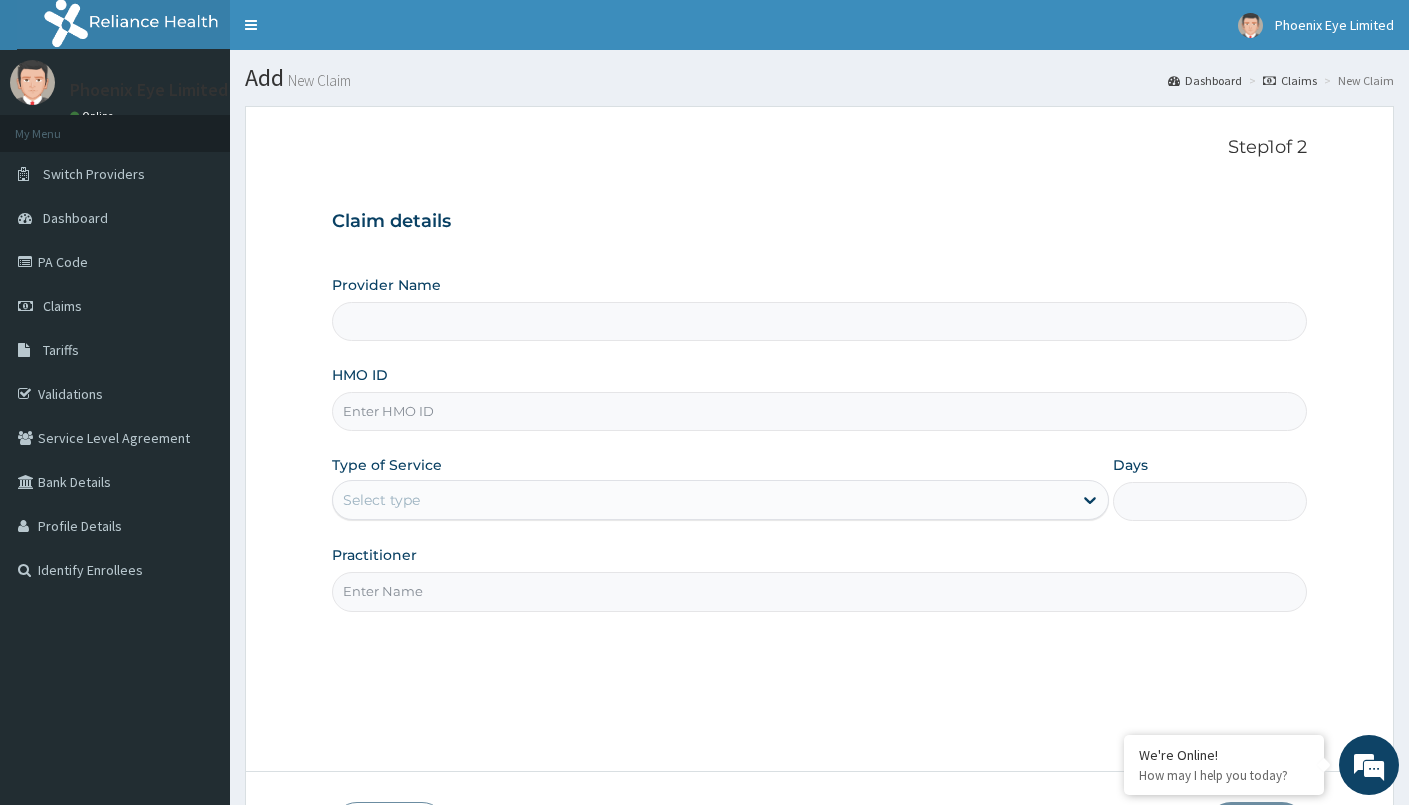 click on "HMO ID" at bounding box center (819, 411) 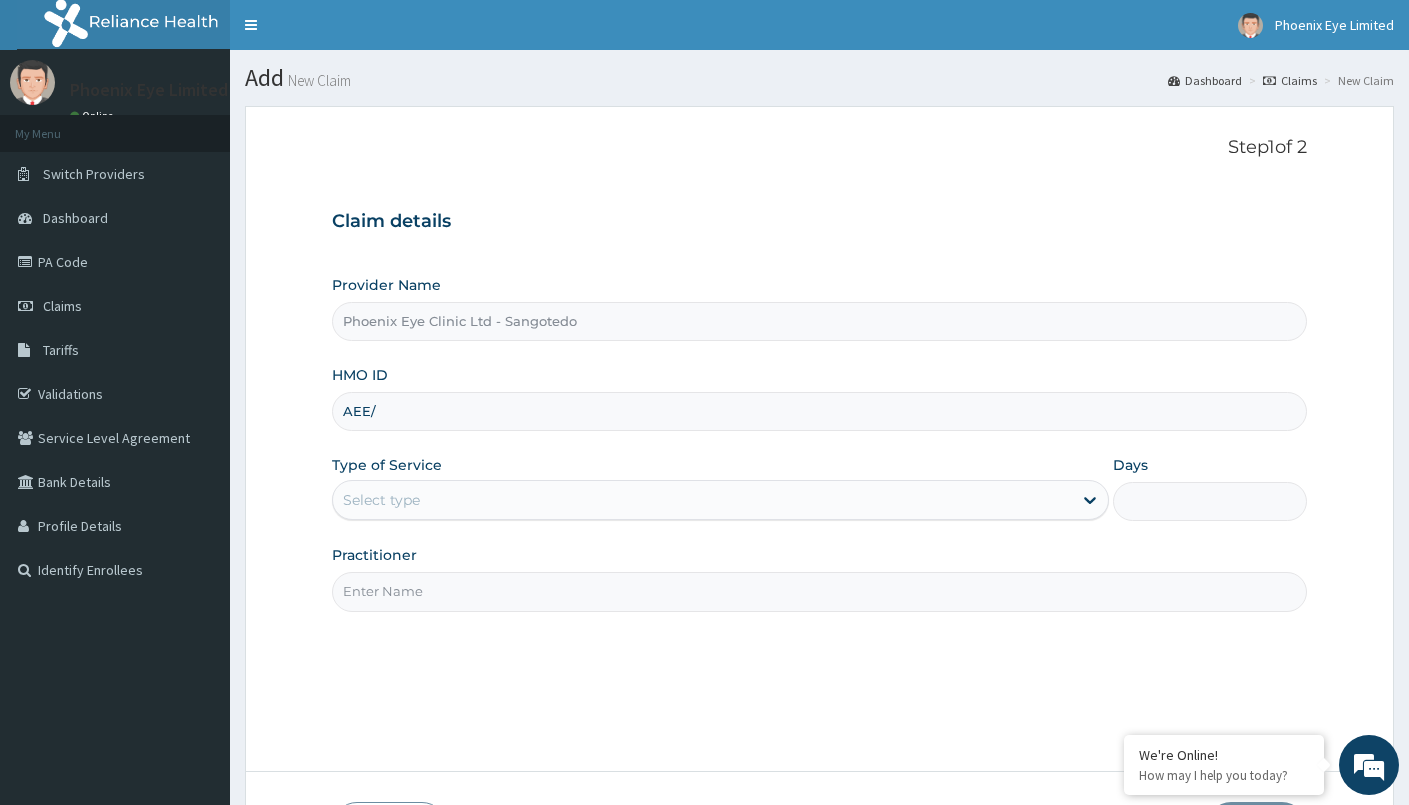 scroll, scrollTop: 0, scrollLeft: 0, axis: both 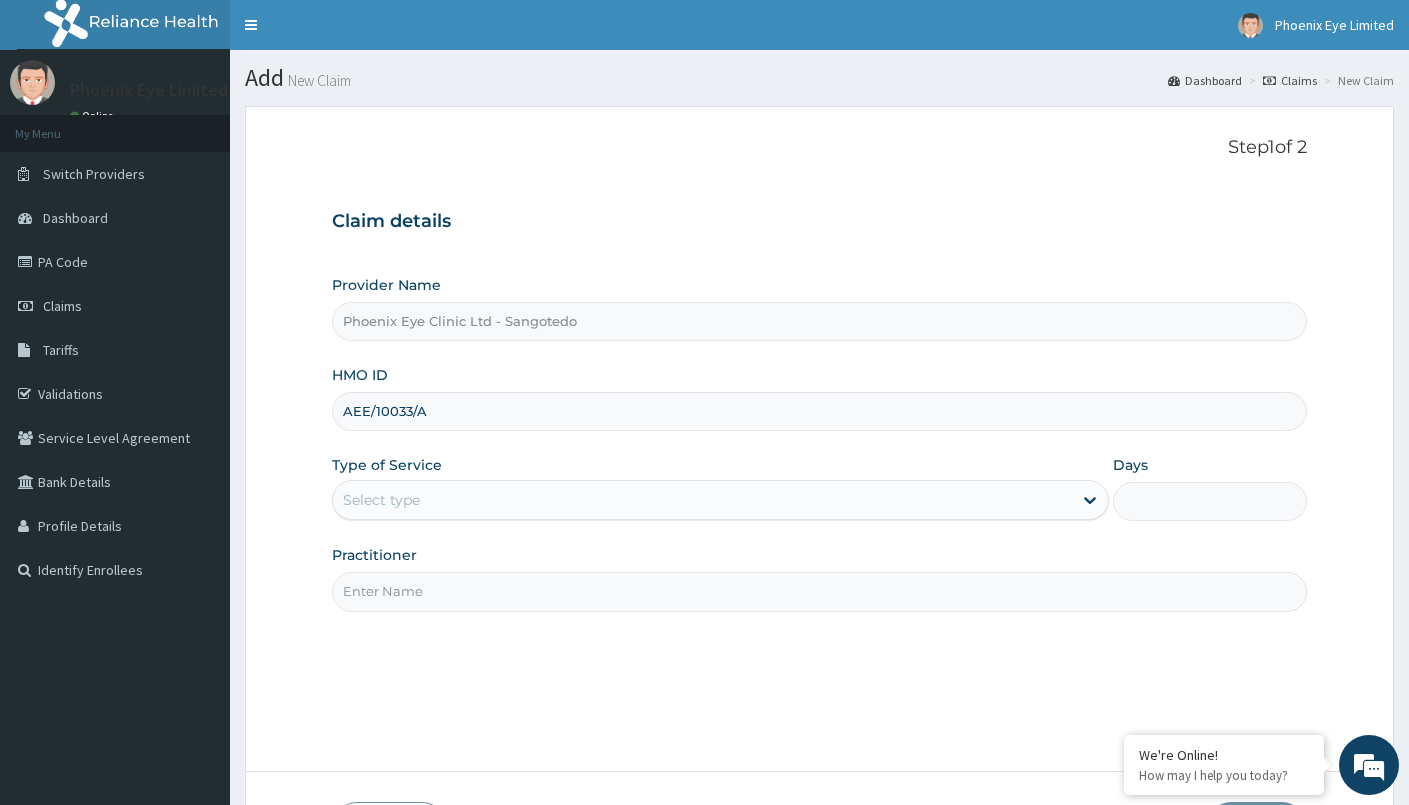 type on "AEE/10033/A" 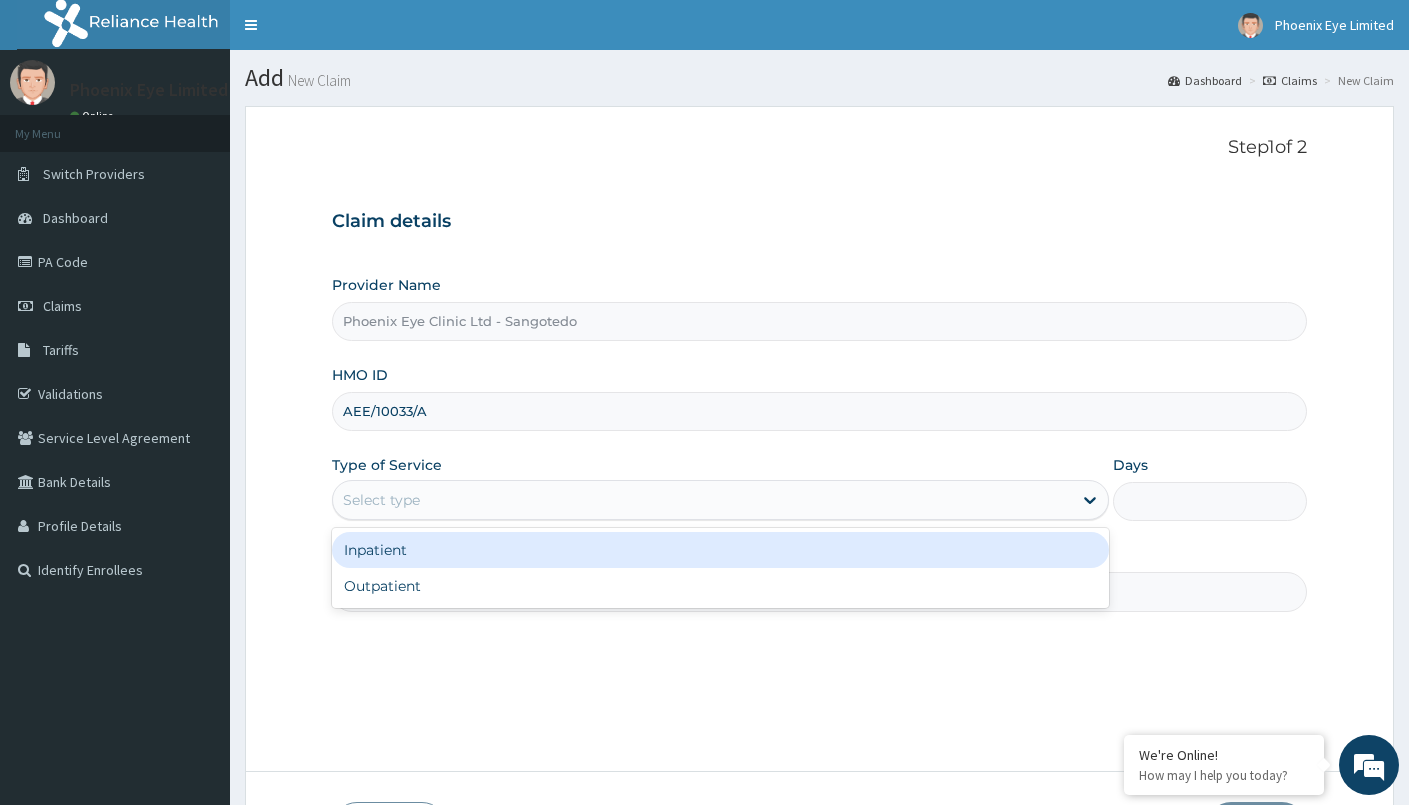 click on "Select type" at bounding box center [702, 500] 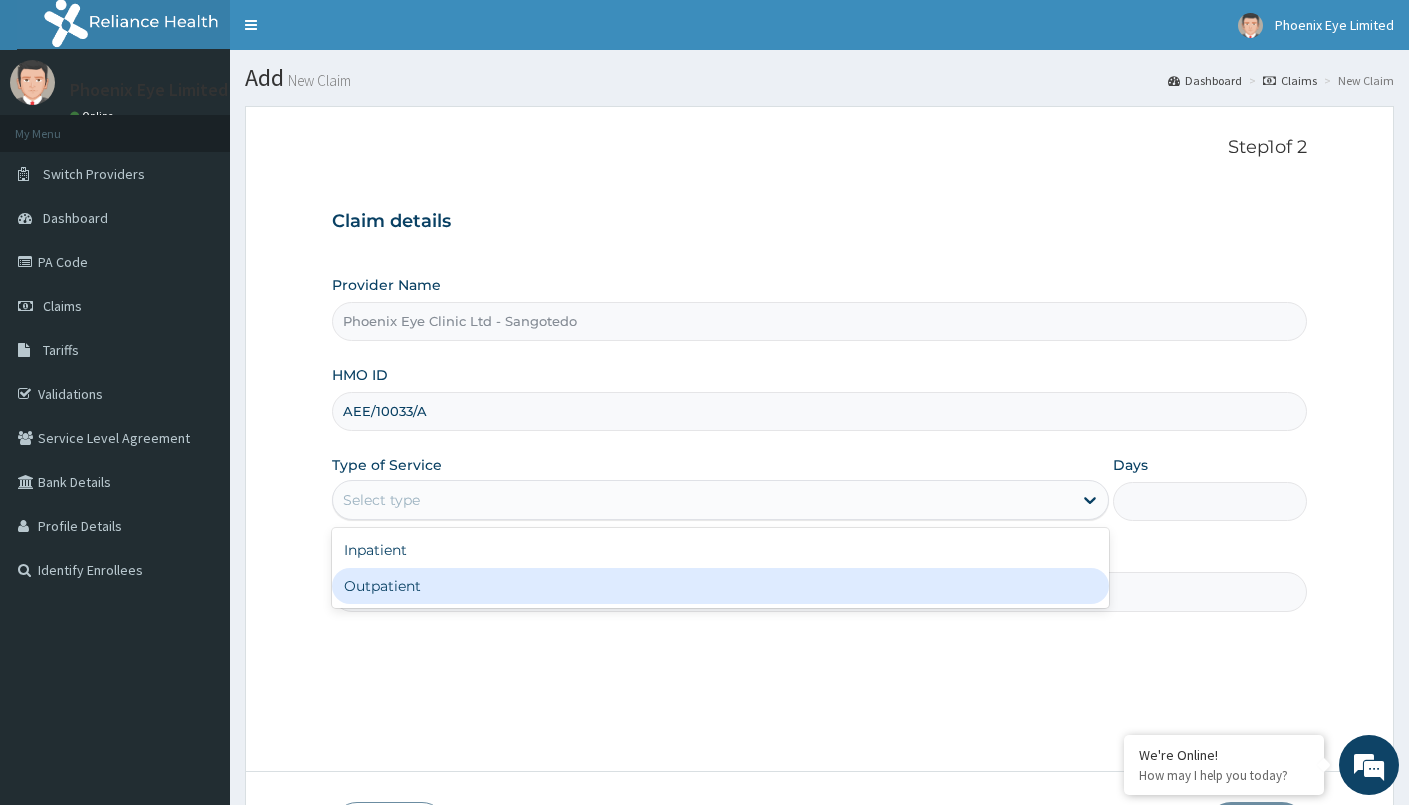 click on "Outpatient" at bounding box center [720, 586] 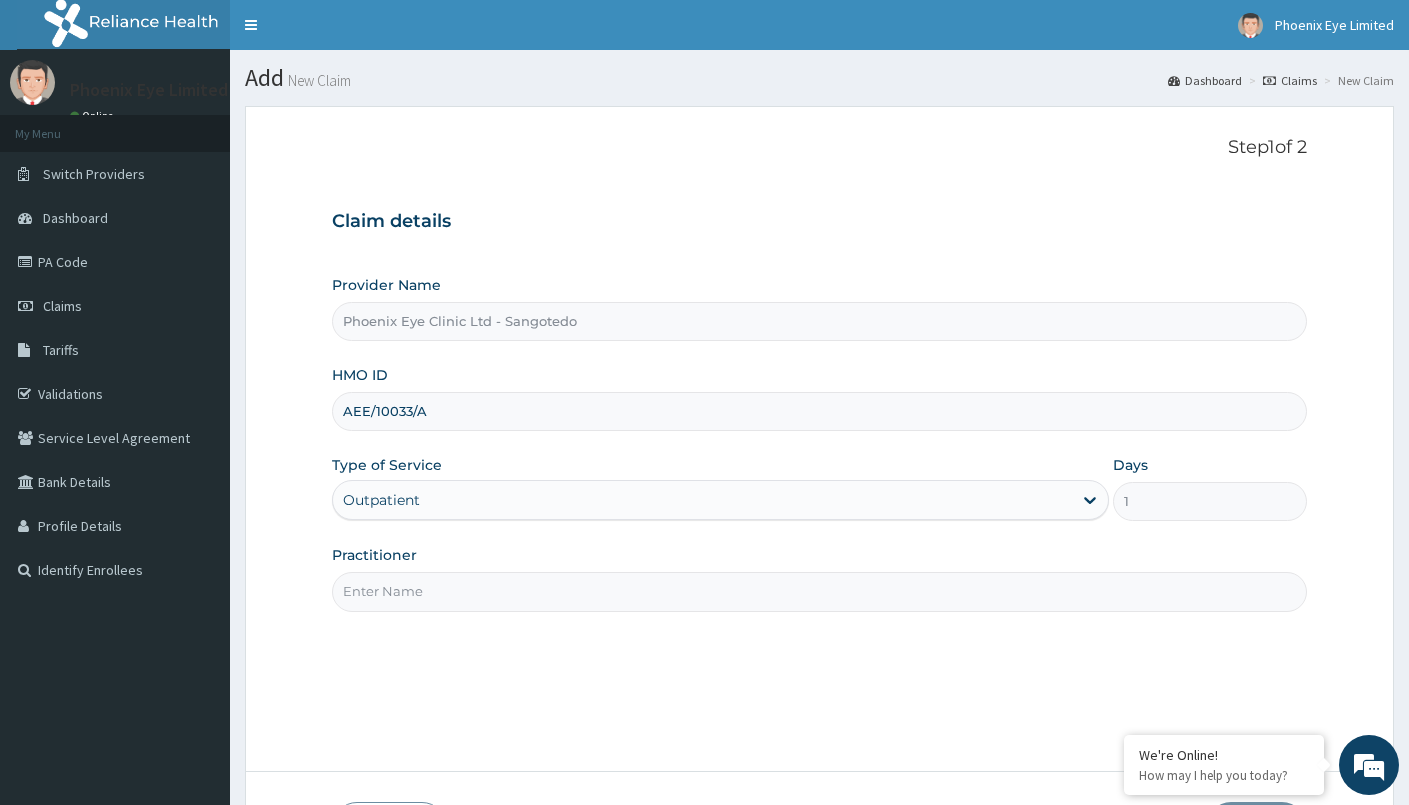 click on "Practitioner" at bounding box center (819, 591) 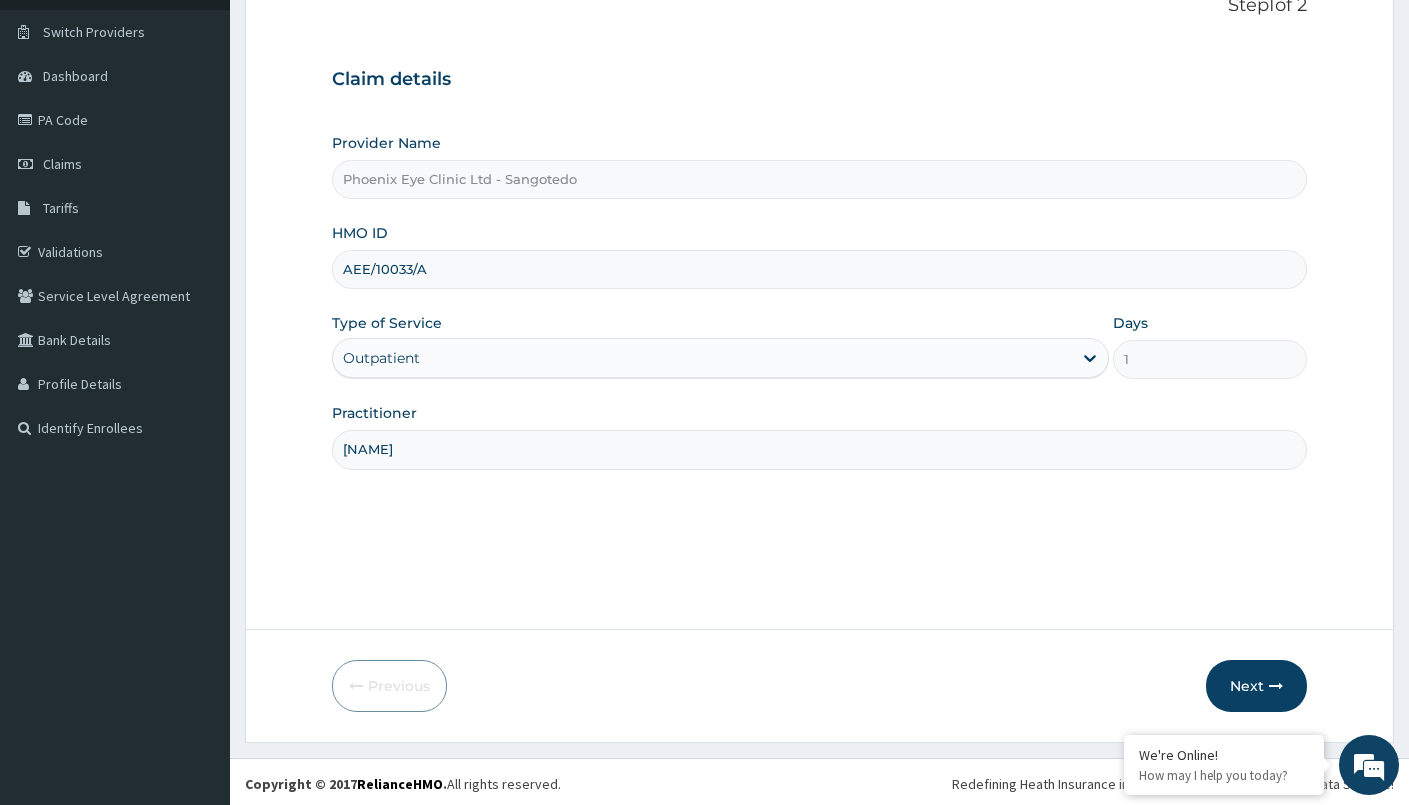 scroll, scrollTop: 146, scrollLeft: 0, axis: vertical 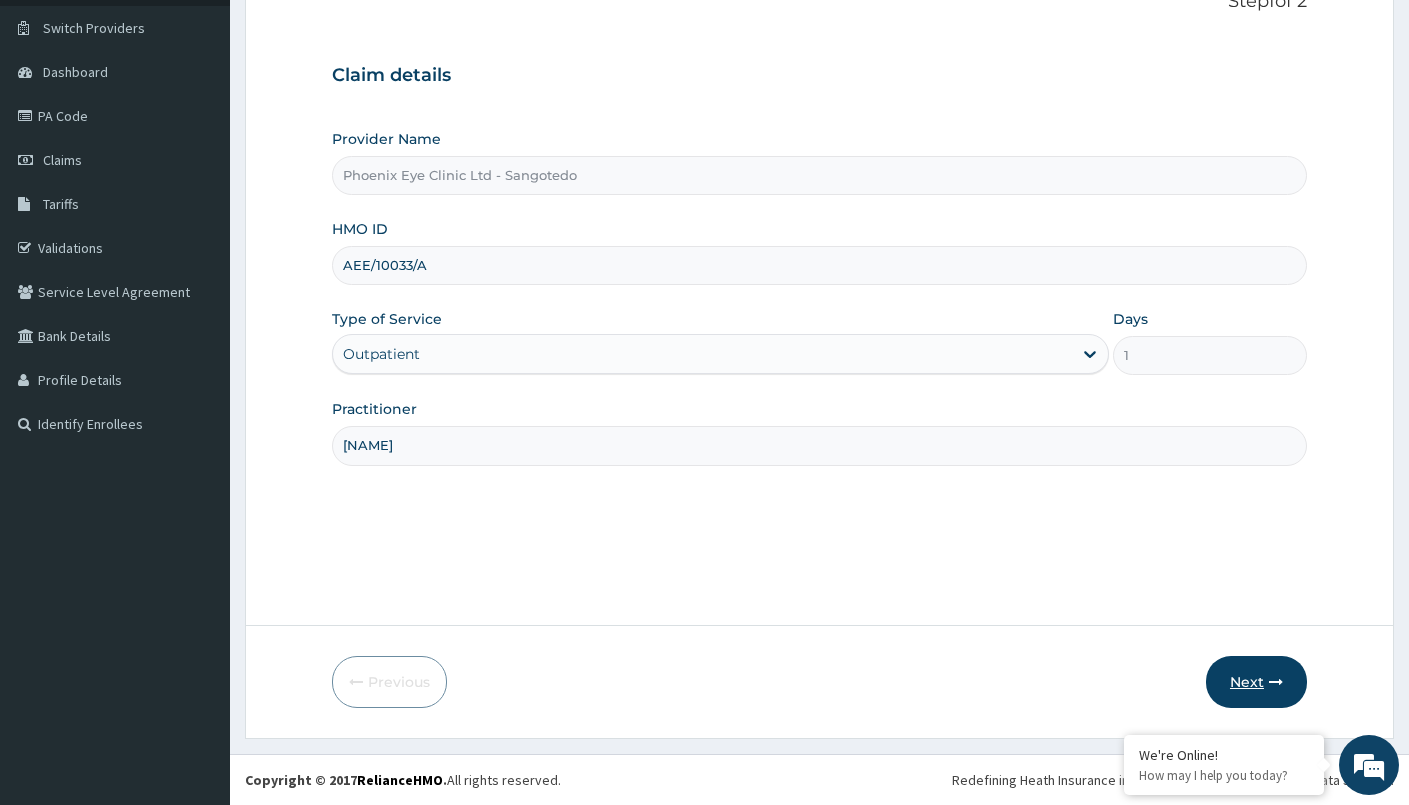 type on "[NAME]" 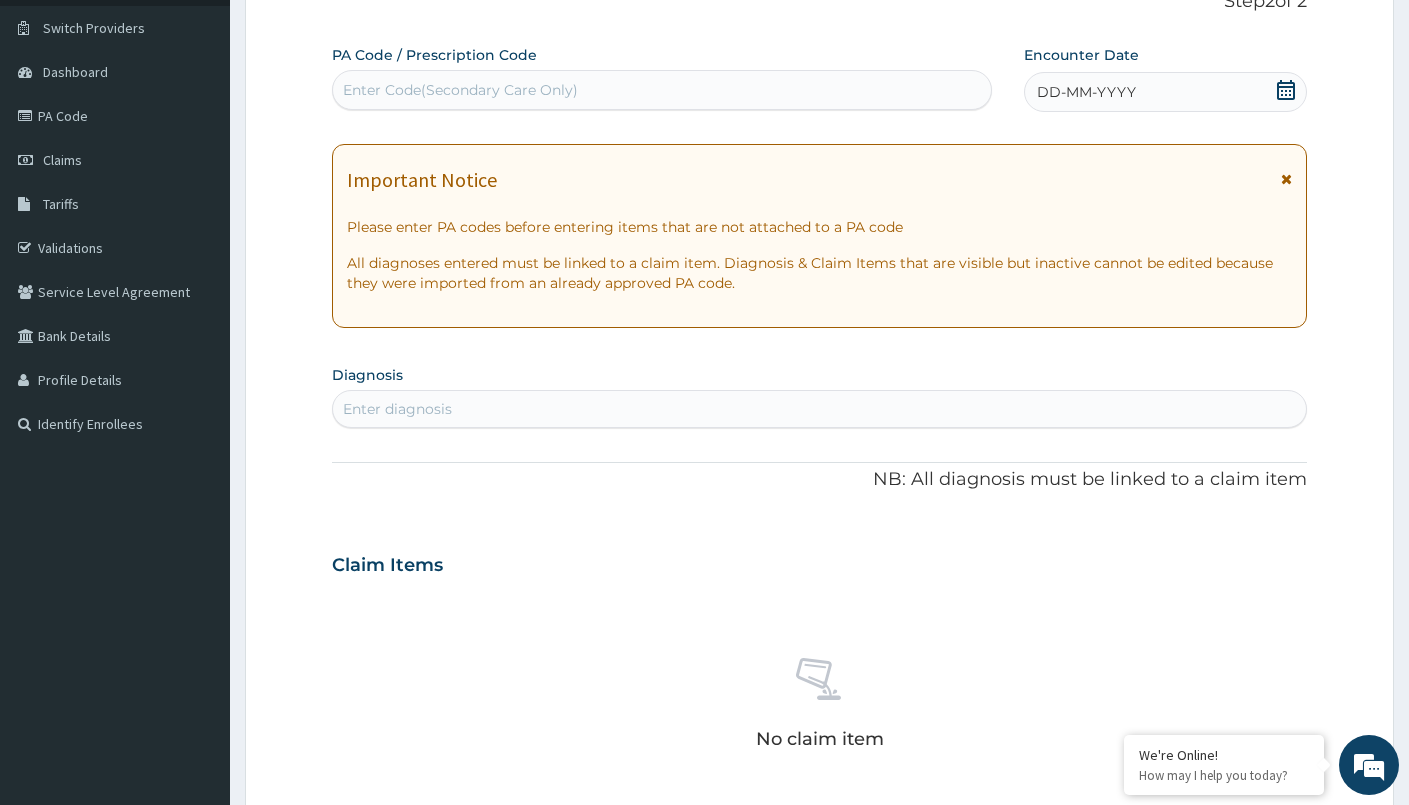 click on "Enter Code(Secondary Care Only)" at bounding box center (460, 90) 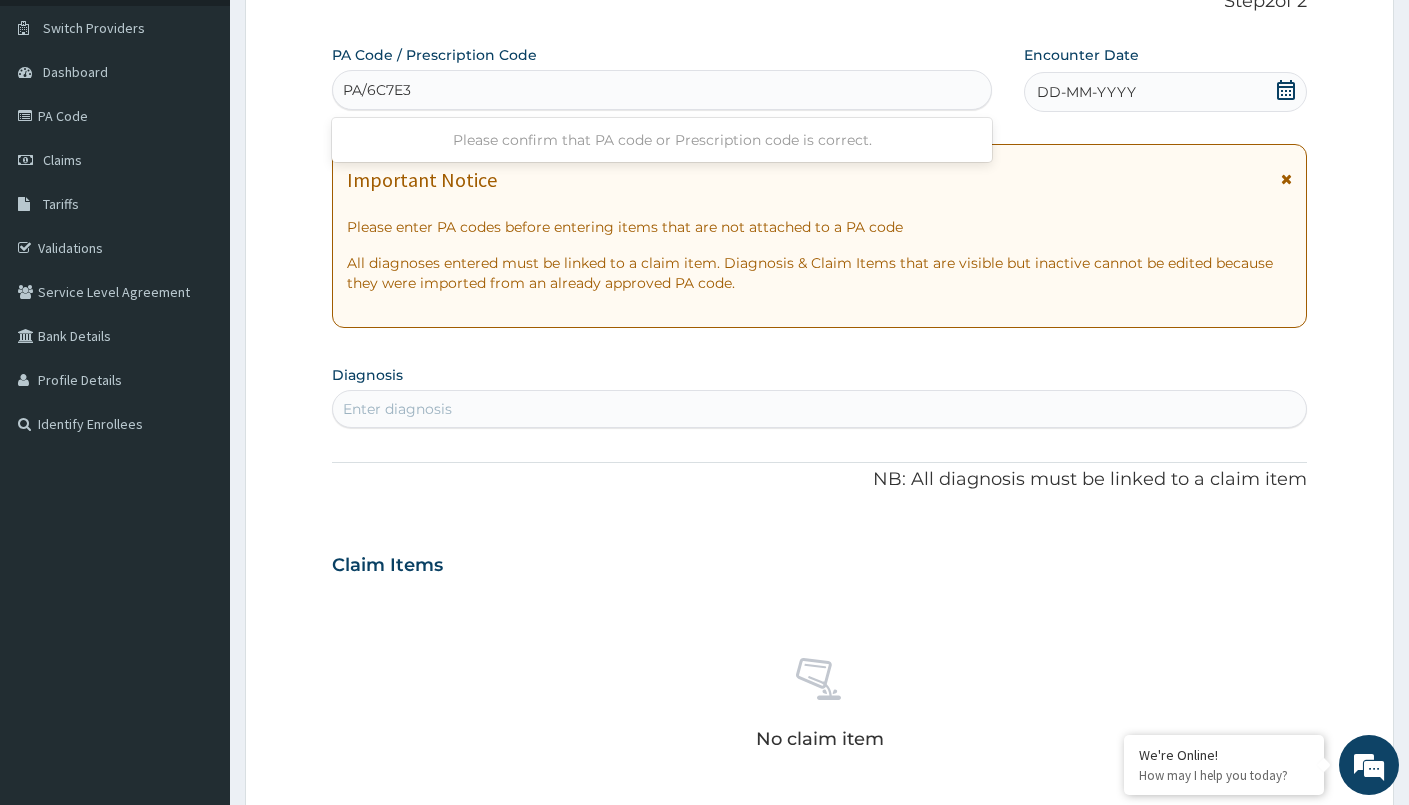 type on "PA/6C7E36" 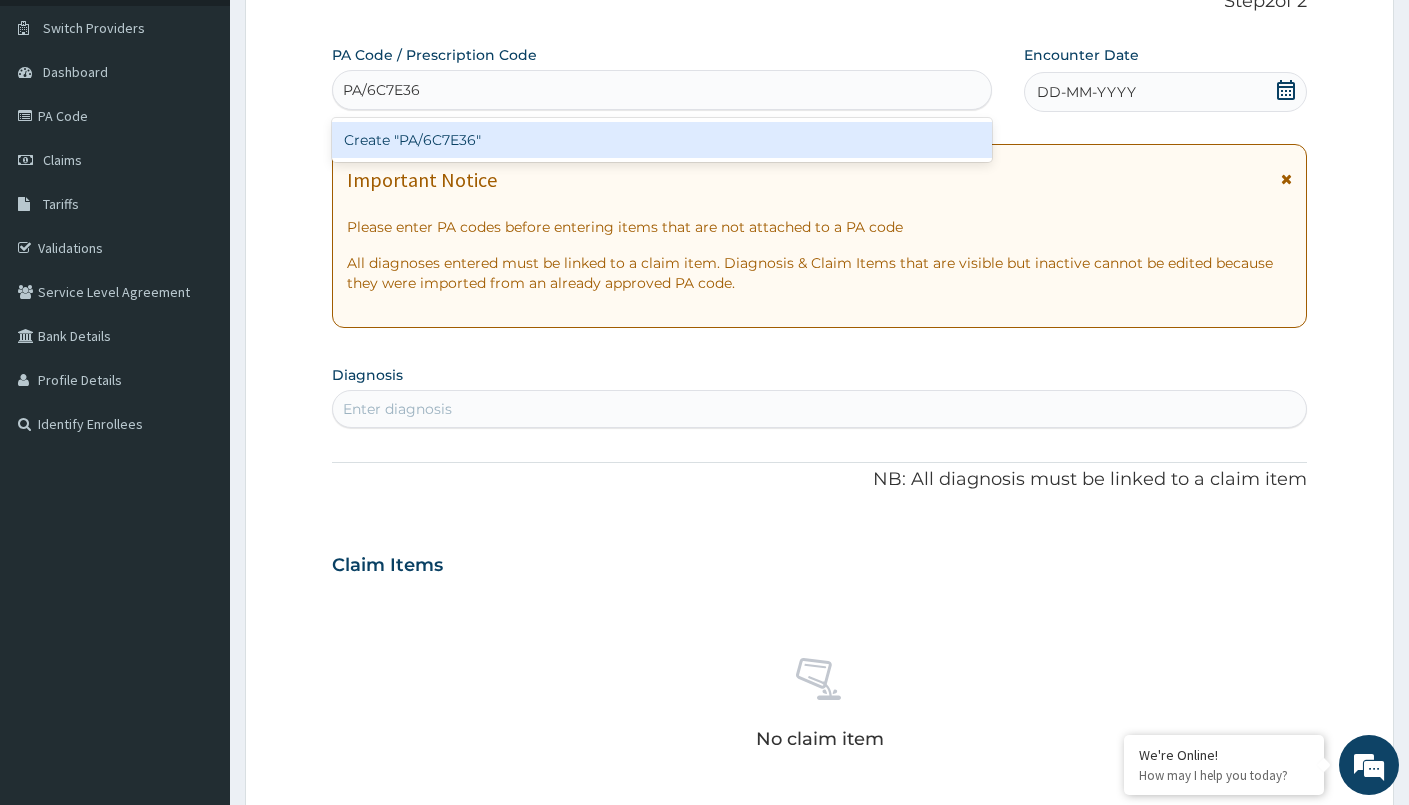 click on "Create "PA/6C7E36"" at bounding box center (662, 140) 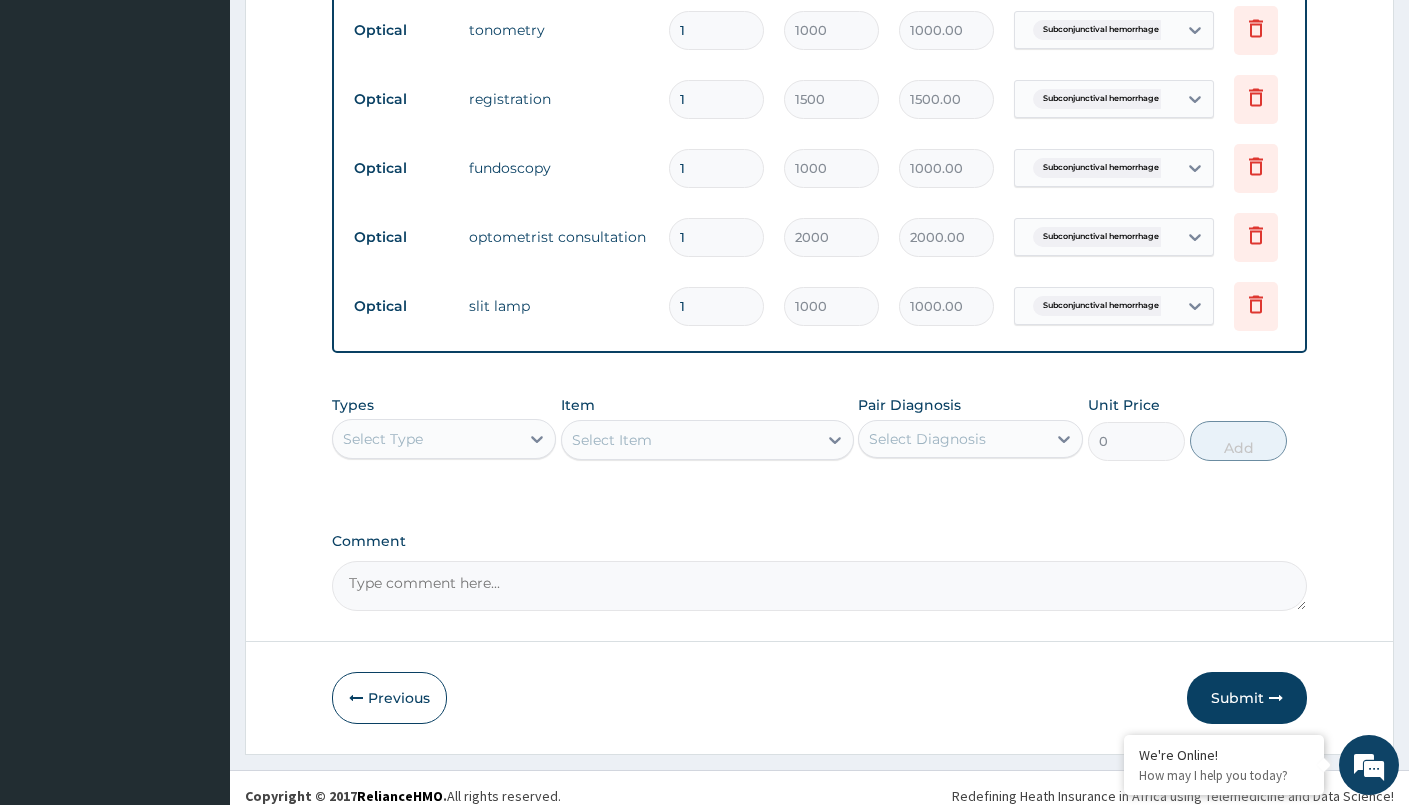 scroll, scrollTop: 944, scrollLeft: 0, axis: vertical 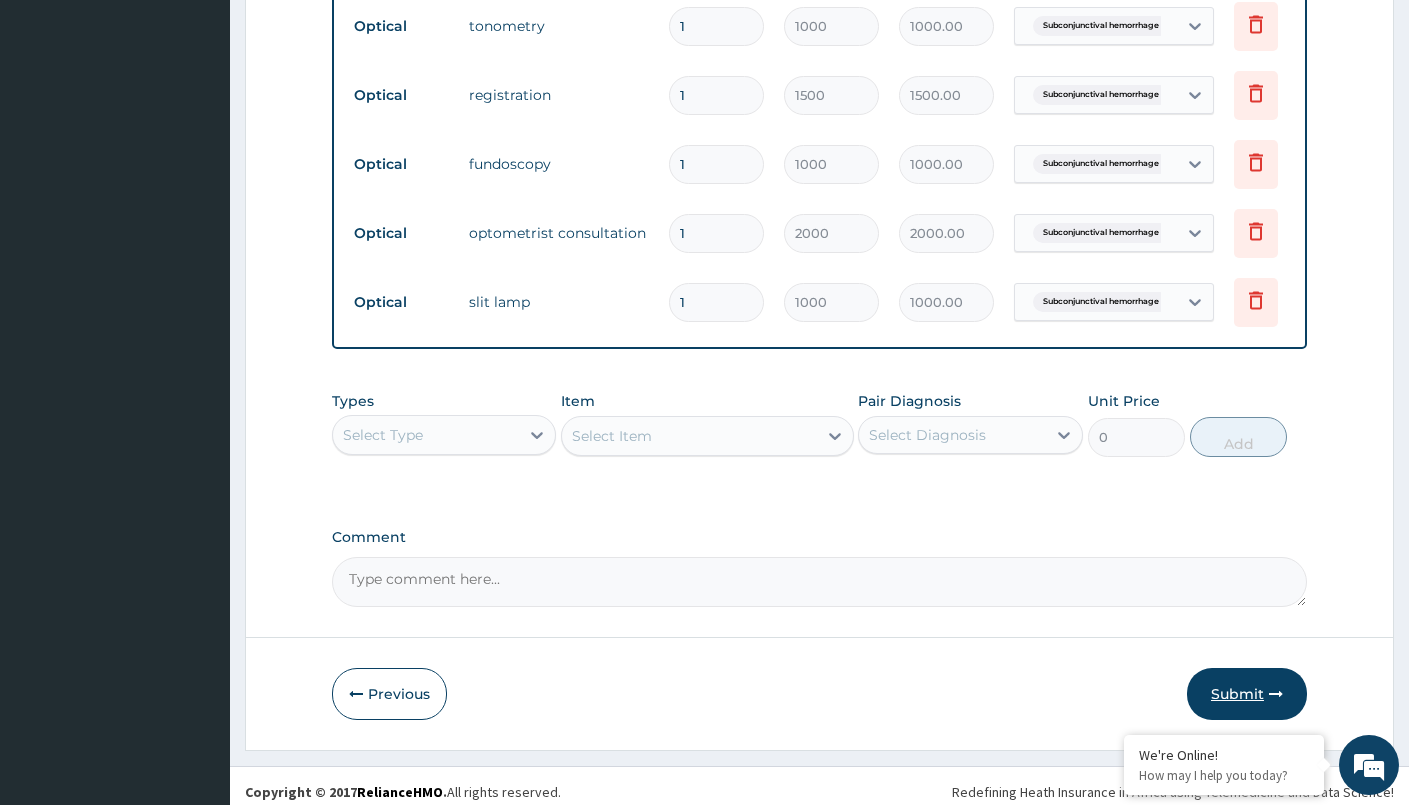 click on "Submit" at bounding box center [1247, 694] 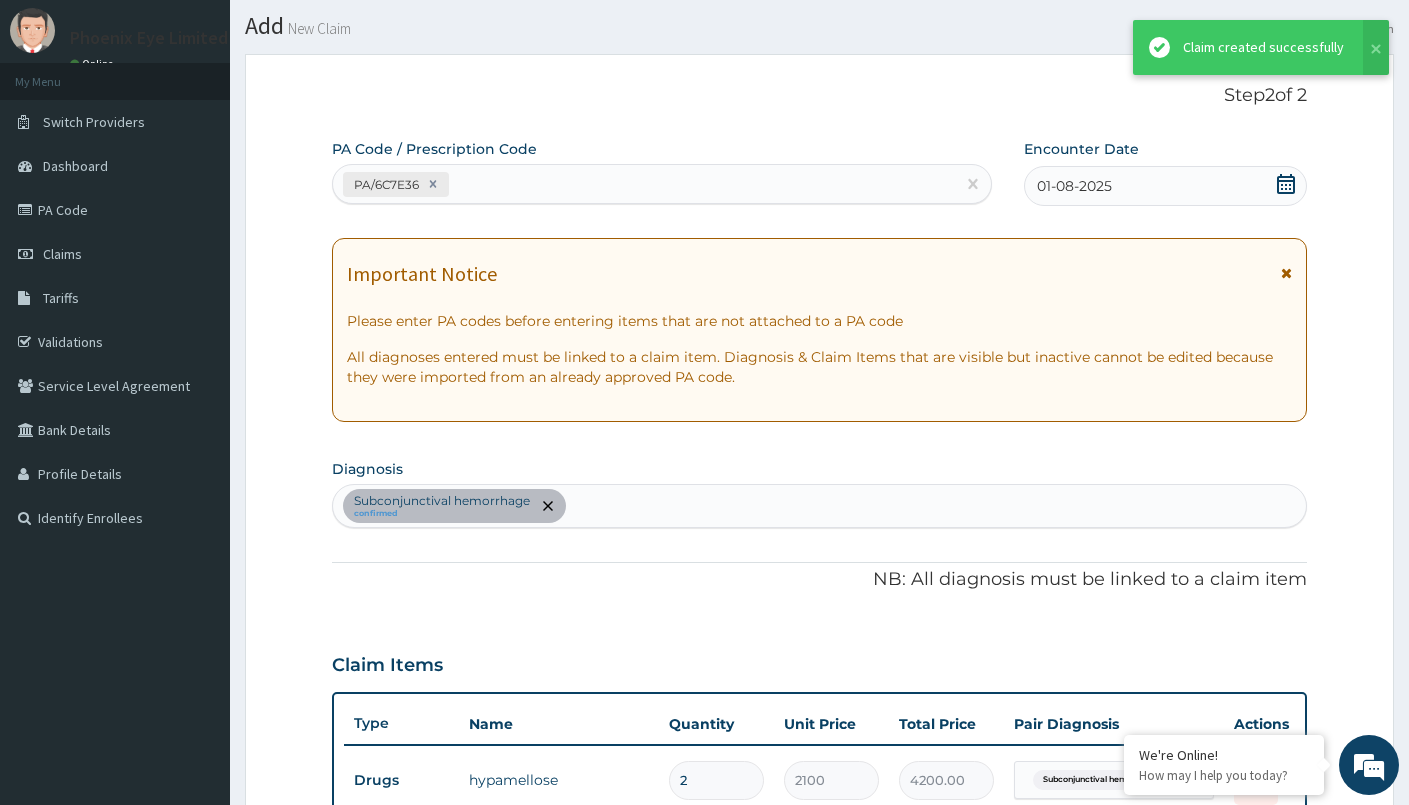 scroll, scrollTop: 944, scrollLeft: 0, axis: vertical 